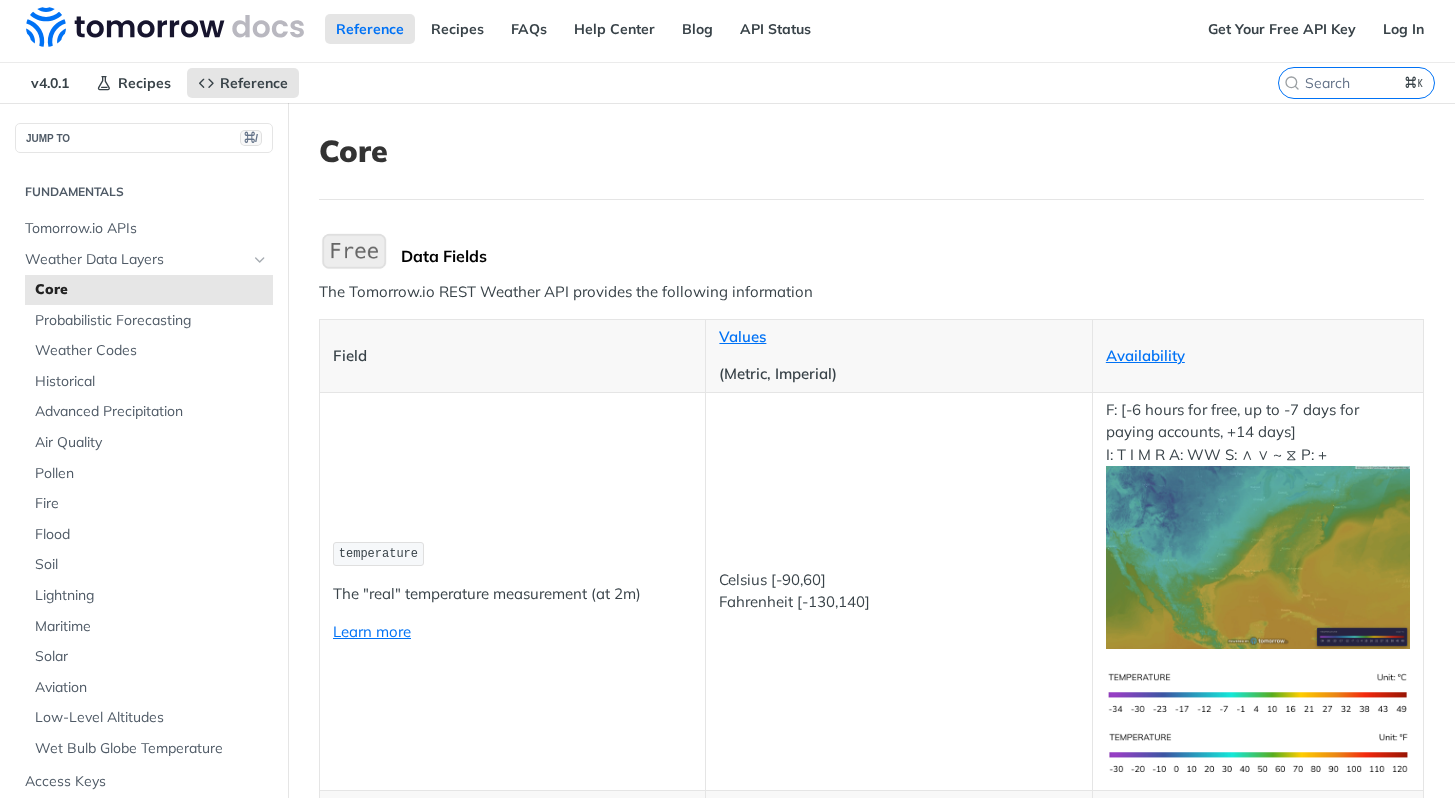 scroll, scrollTop: 386, scrollLeft: 0, axis: vertical 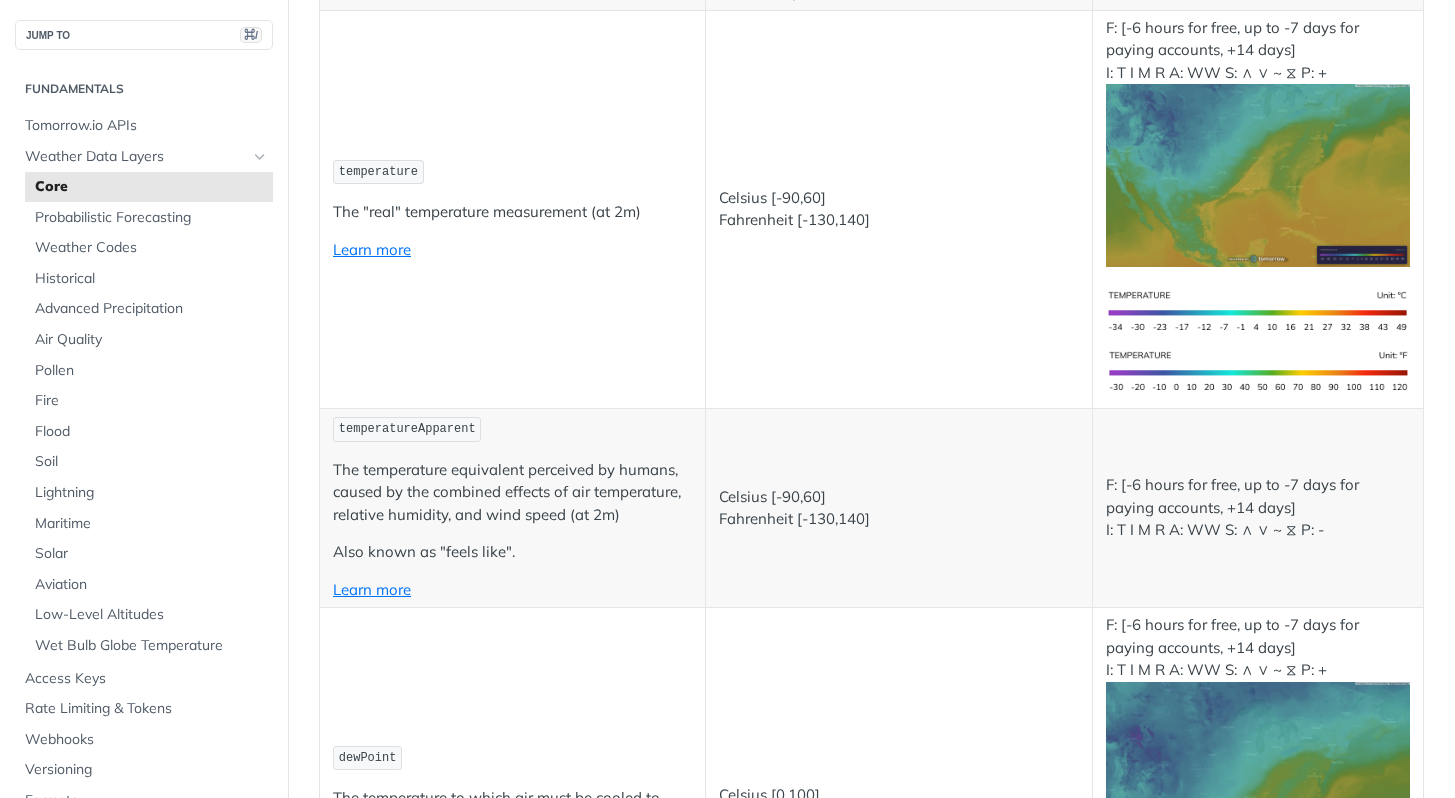 click on "temperatureApparent" at bounding box center [512, 429] 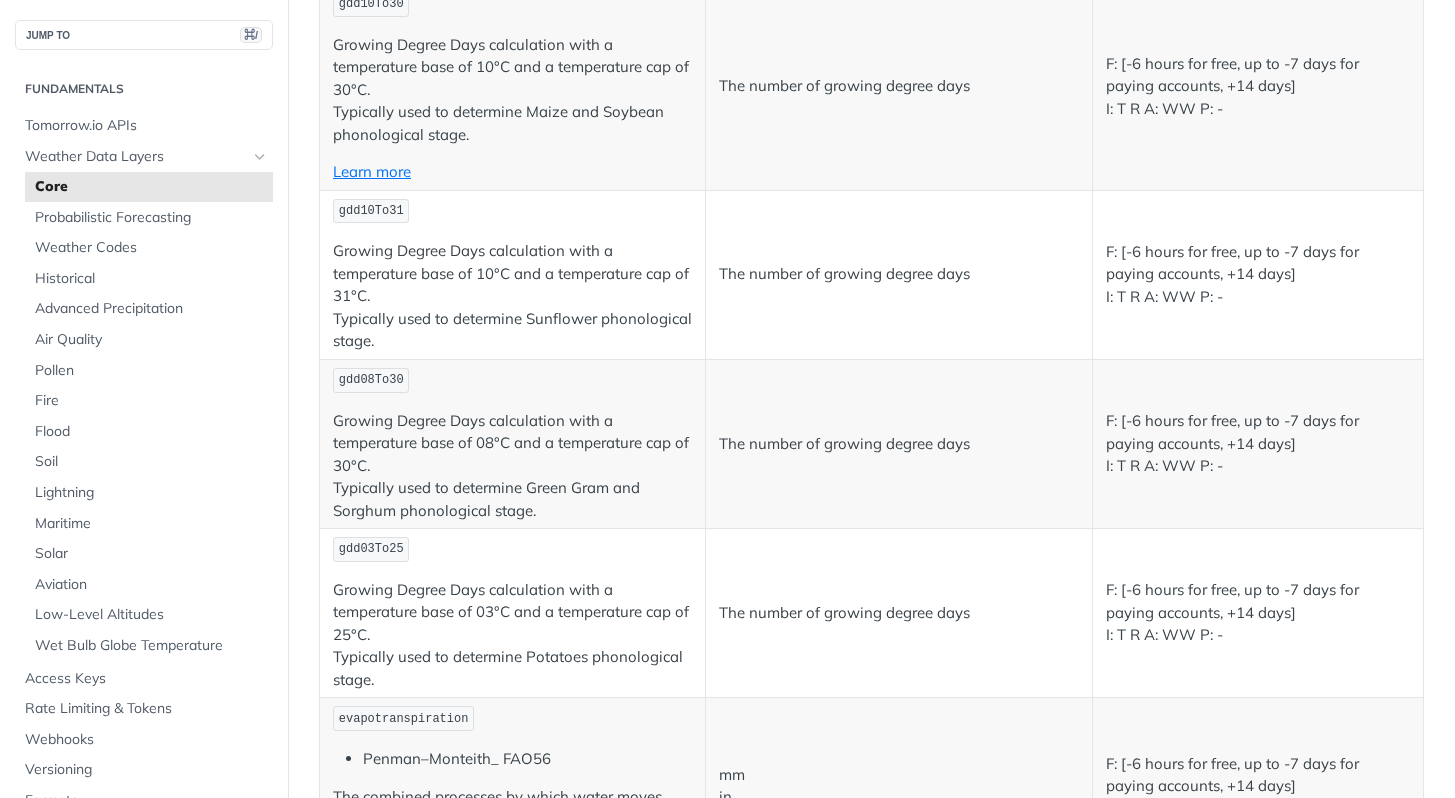 scroll, scrollTop: 9270, scrollLeft: 0, axis: vertical 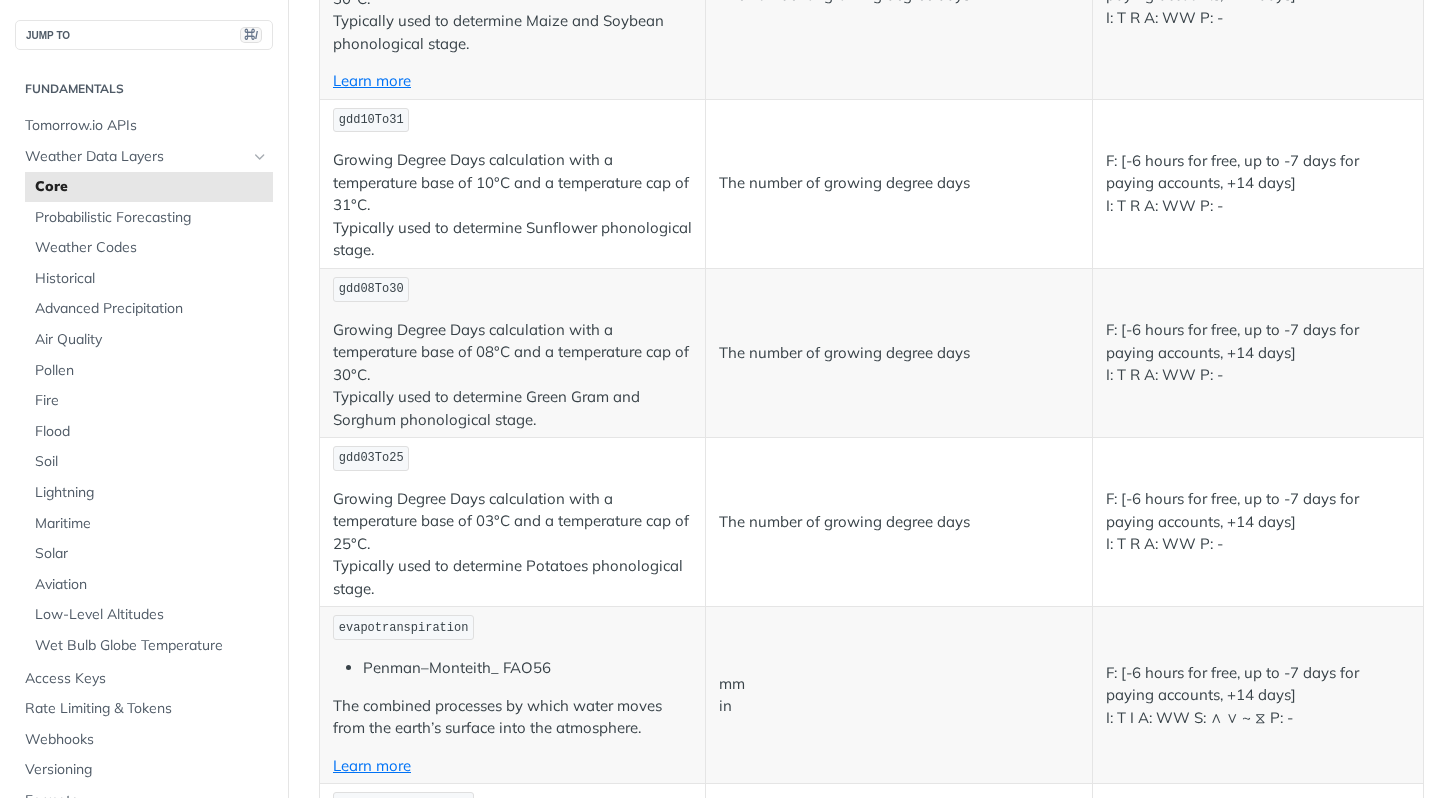 click on "thunderstormProbability" at bounding box center [421, 1370] 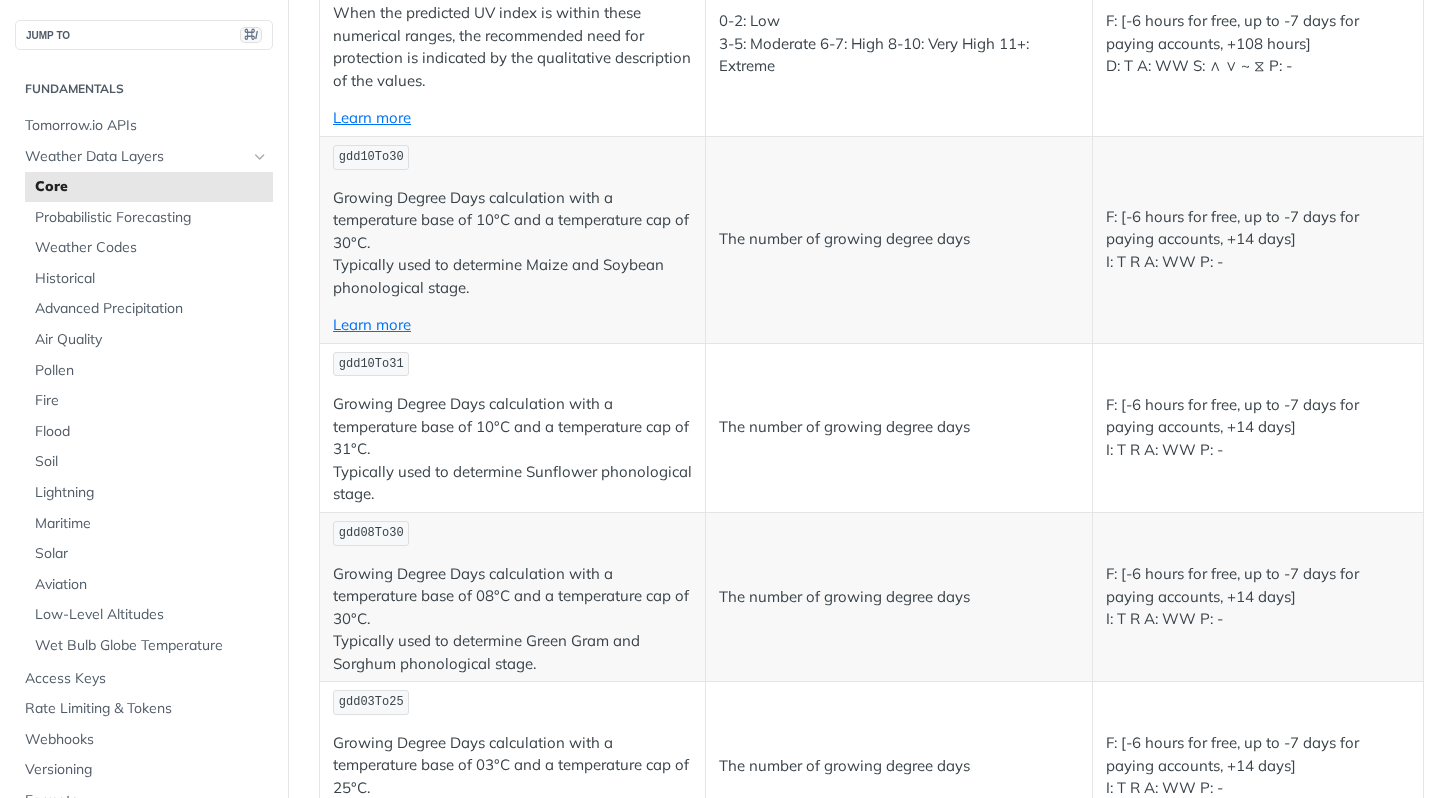 scroll, scrollTop: 8940, scrollLeft: 0, axis: vertical 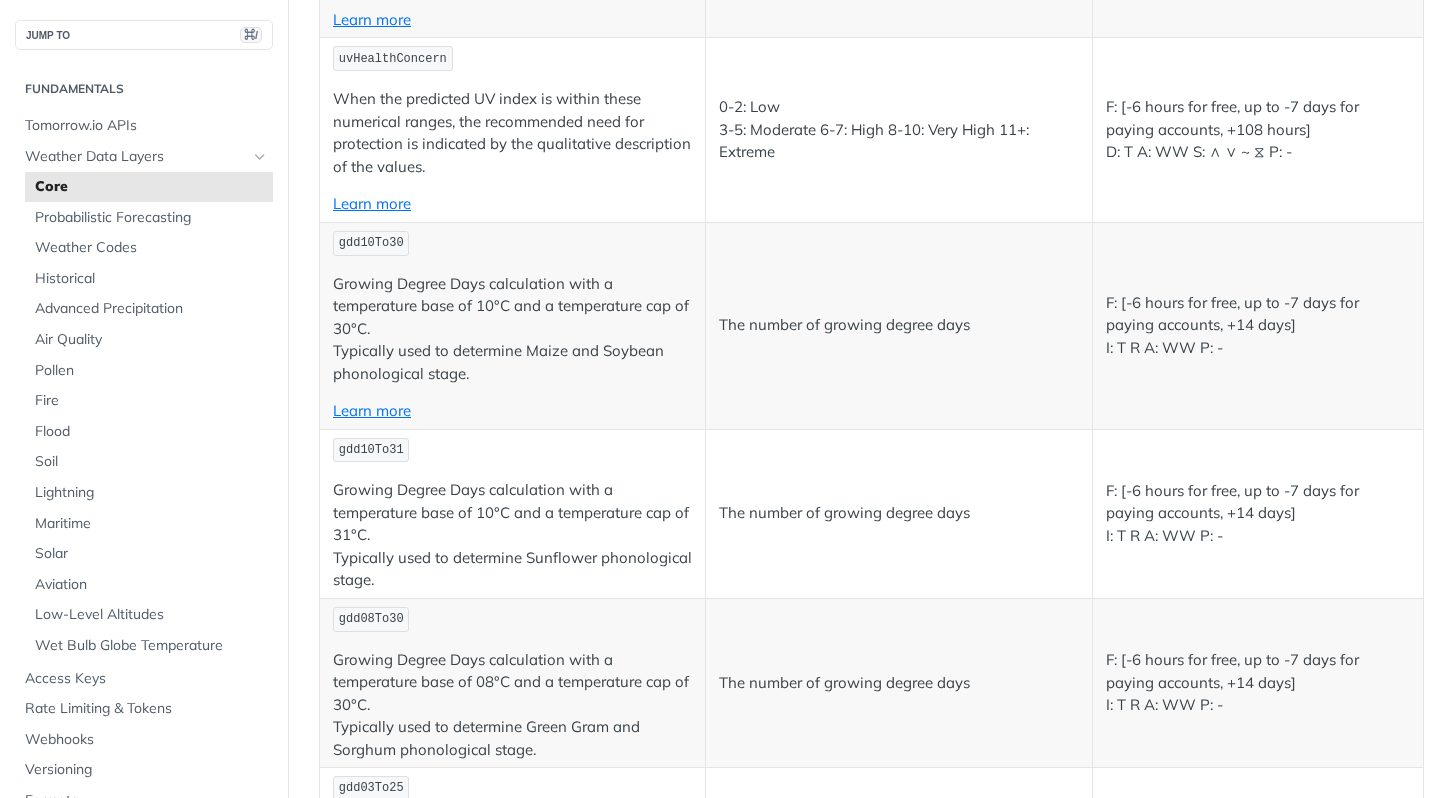 click on "during the day" at bounding box center (585, 1196) 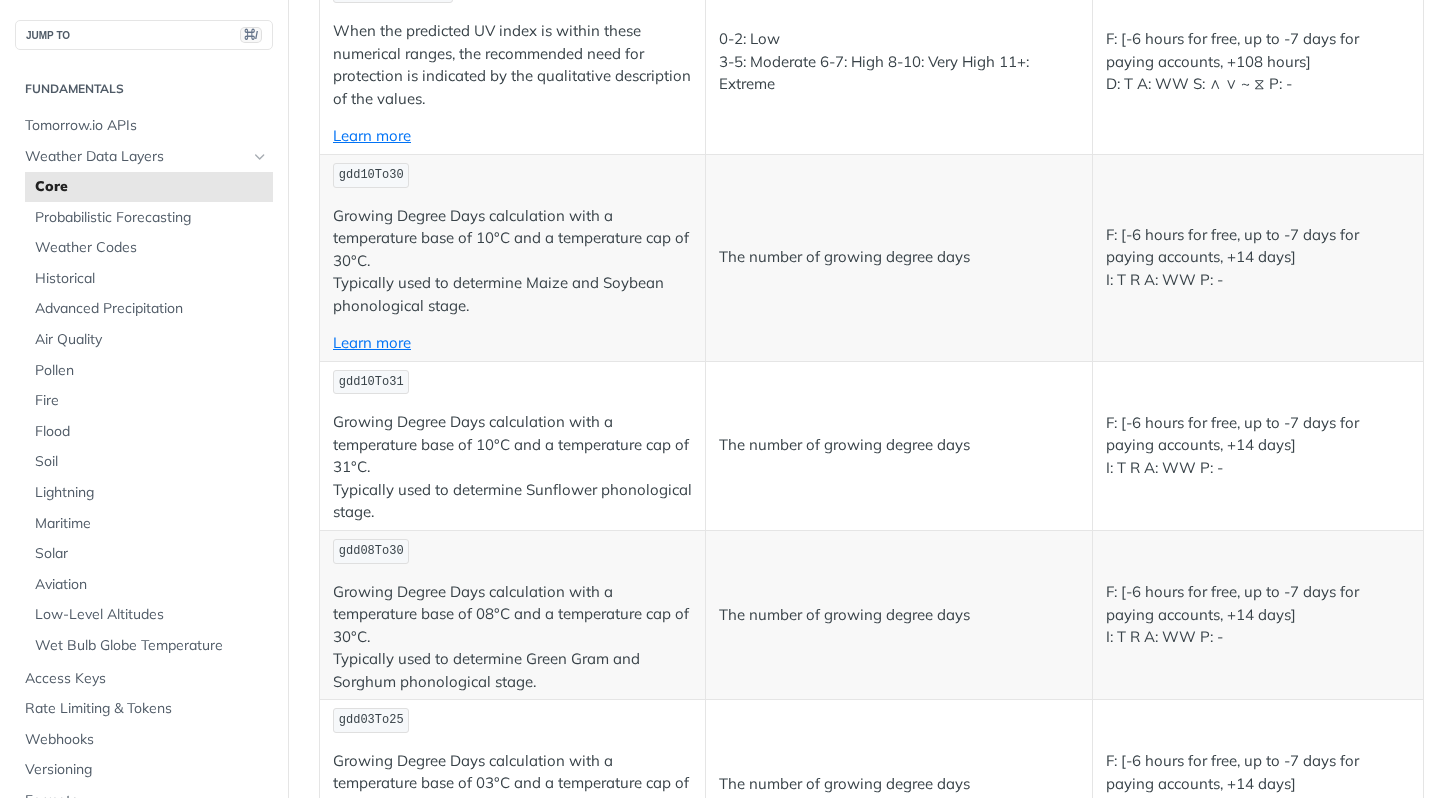 scroll, scrollTop: 9007, scrollLeft: 0, axis: vertical 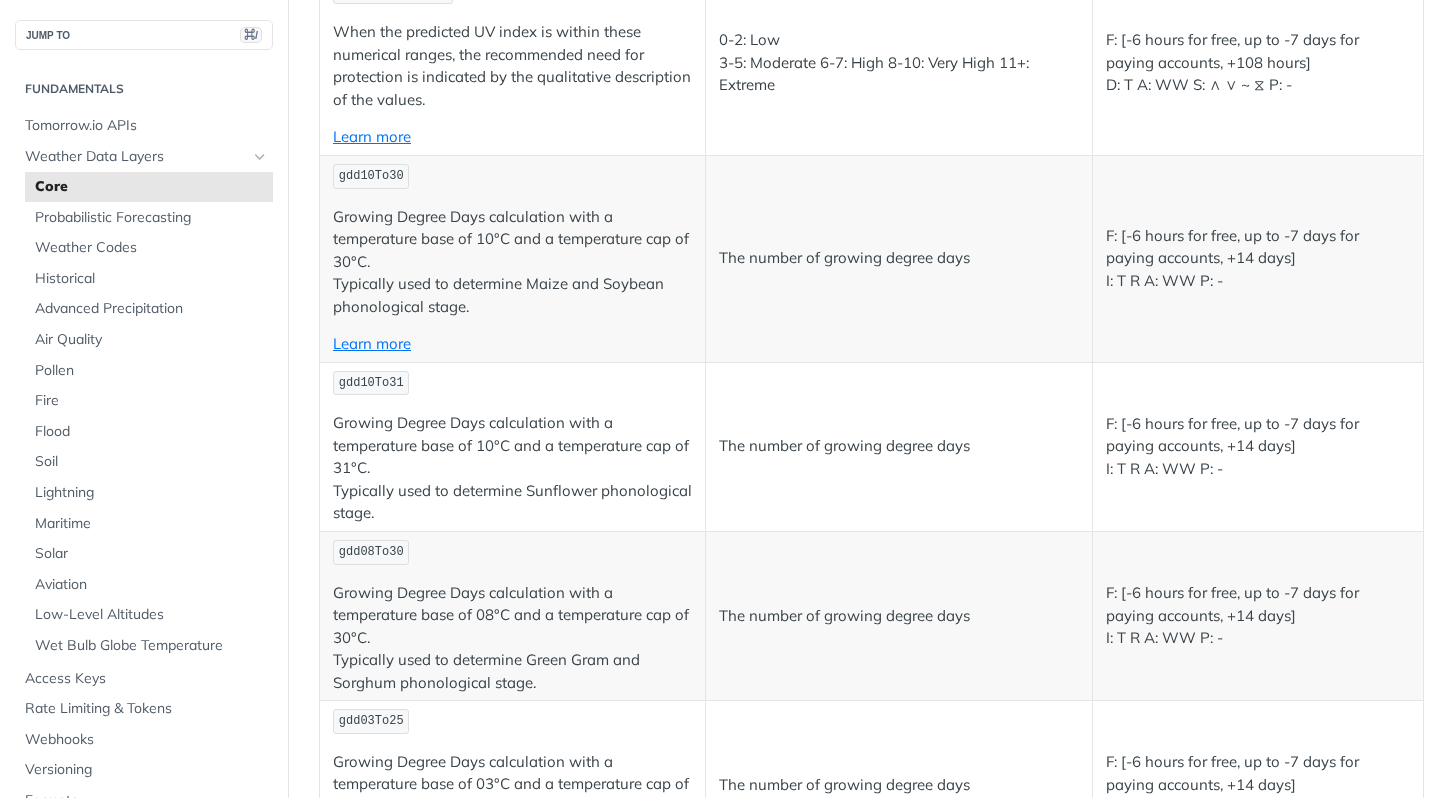 click on "weatherCodeFullDay" at bounding box center [403, 1067] 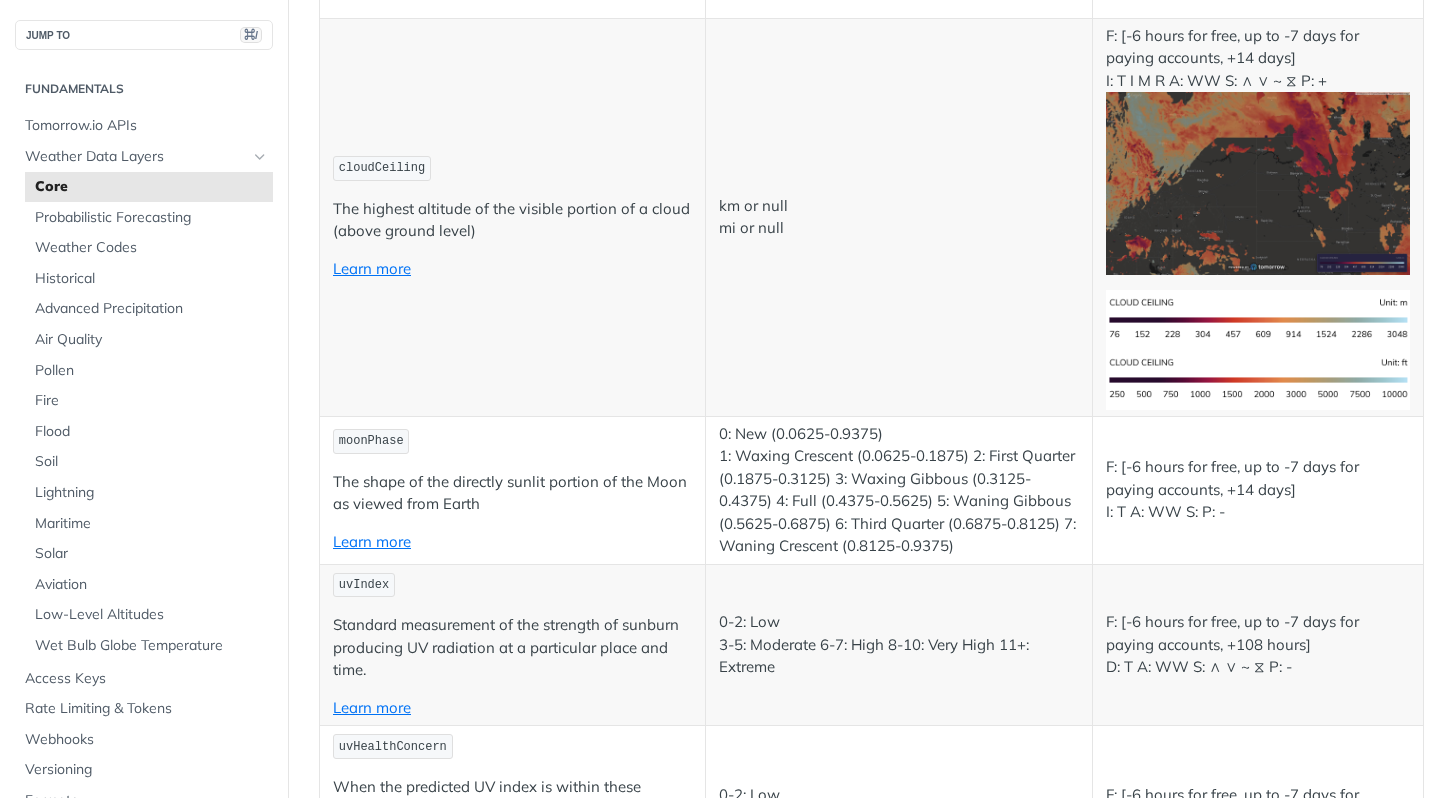 scroll, scrollTop: 8073, scrollLeft: 0, axis: vertical 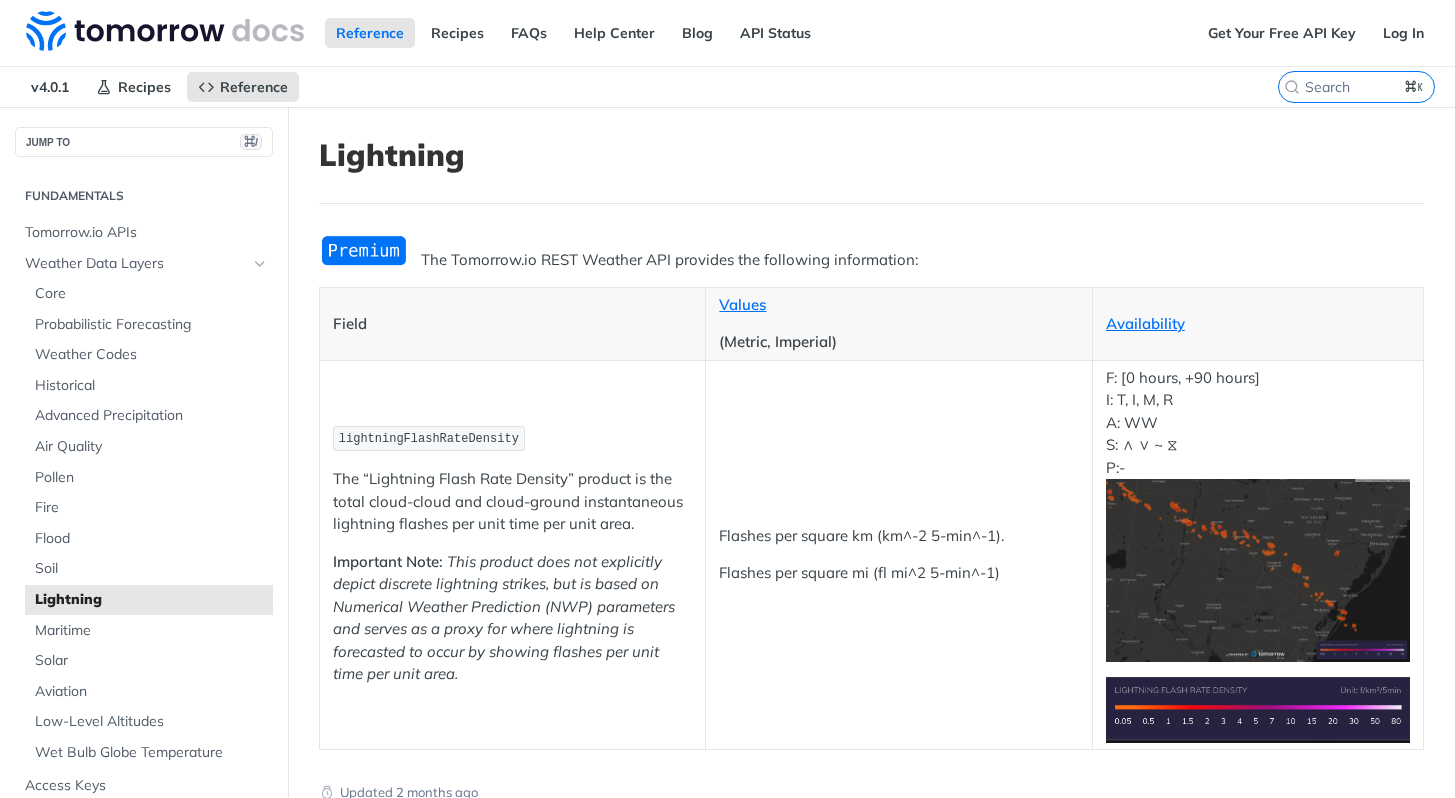 click on "lightningFlashRateDensity The “Lightning Flash Rate Density” product is the total cloud-cloud and cloud-ground instantaneous lightning flashes per unit time per unit area. Important Note:
This product does not explicitly depict discrete lightning strikes, but is based on Numerical Weather Prediction (NWP) parameters and serves as a proxy for where lightning is forecasted to occur by showing flashes per unit time per unit area." at bounding box center [513, 554] 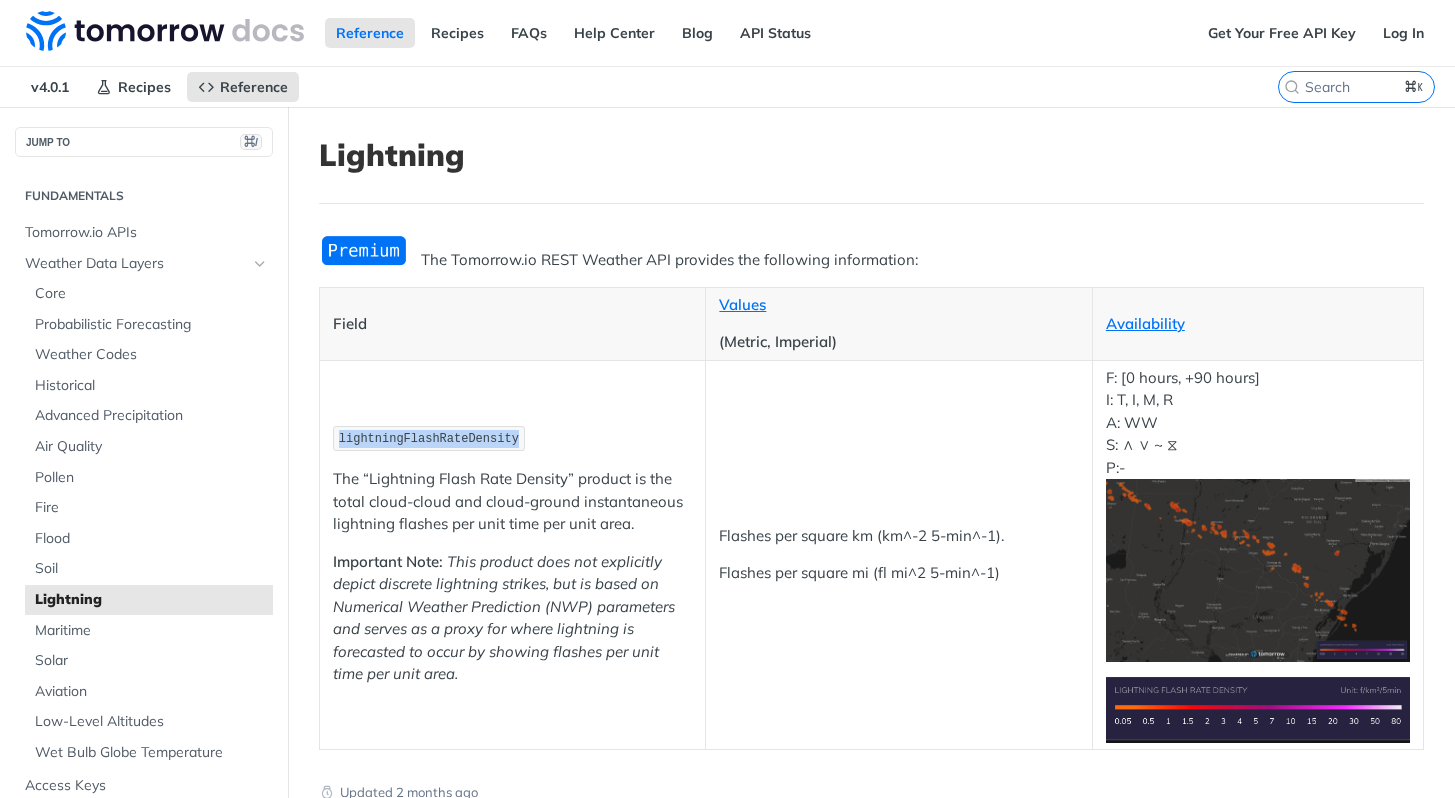 click on "lightningFlashRateDensity" at bounding box center [429, 439] 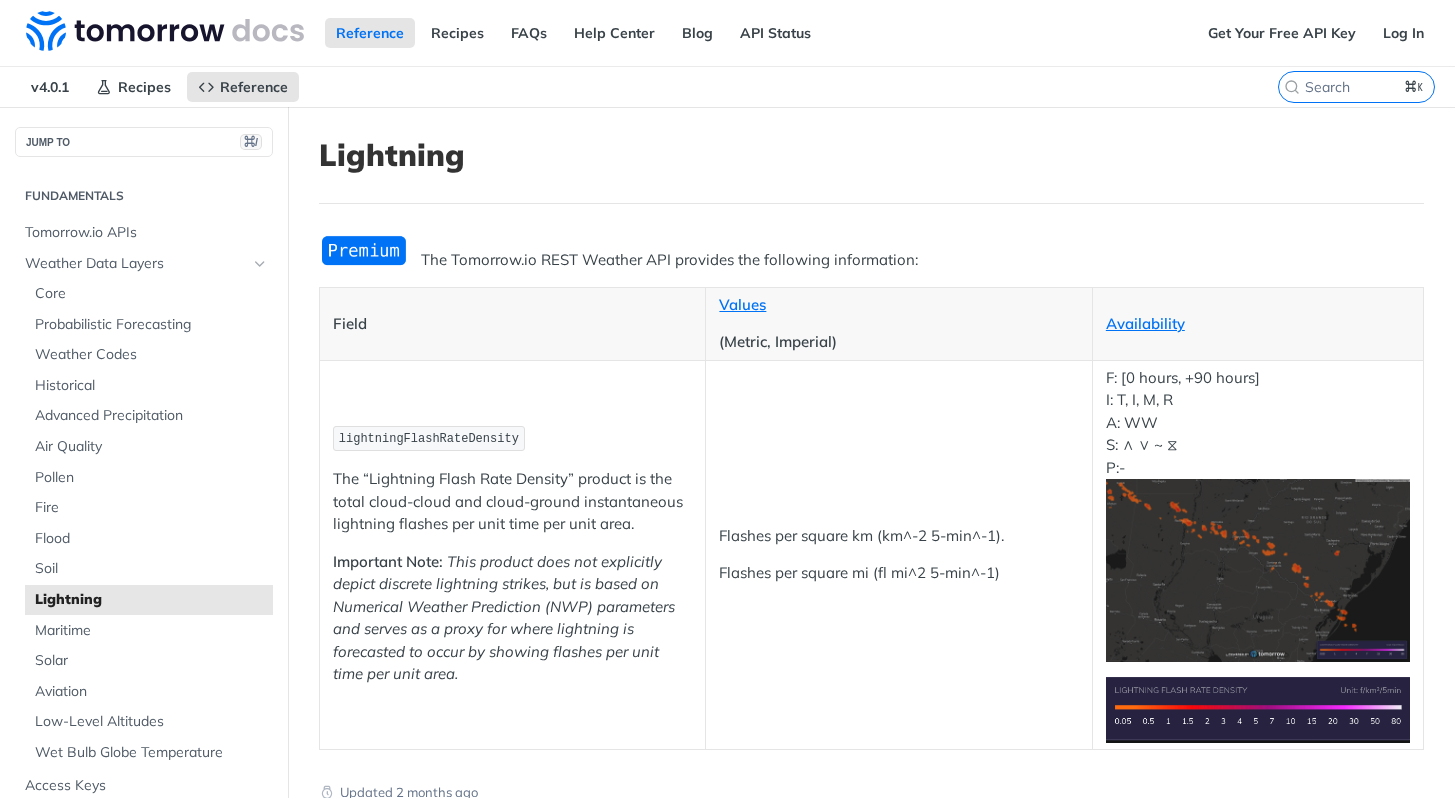 click on "Lightning" at bounding box center [871, 155] 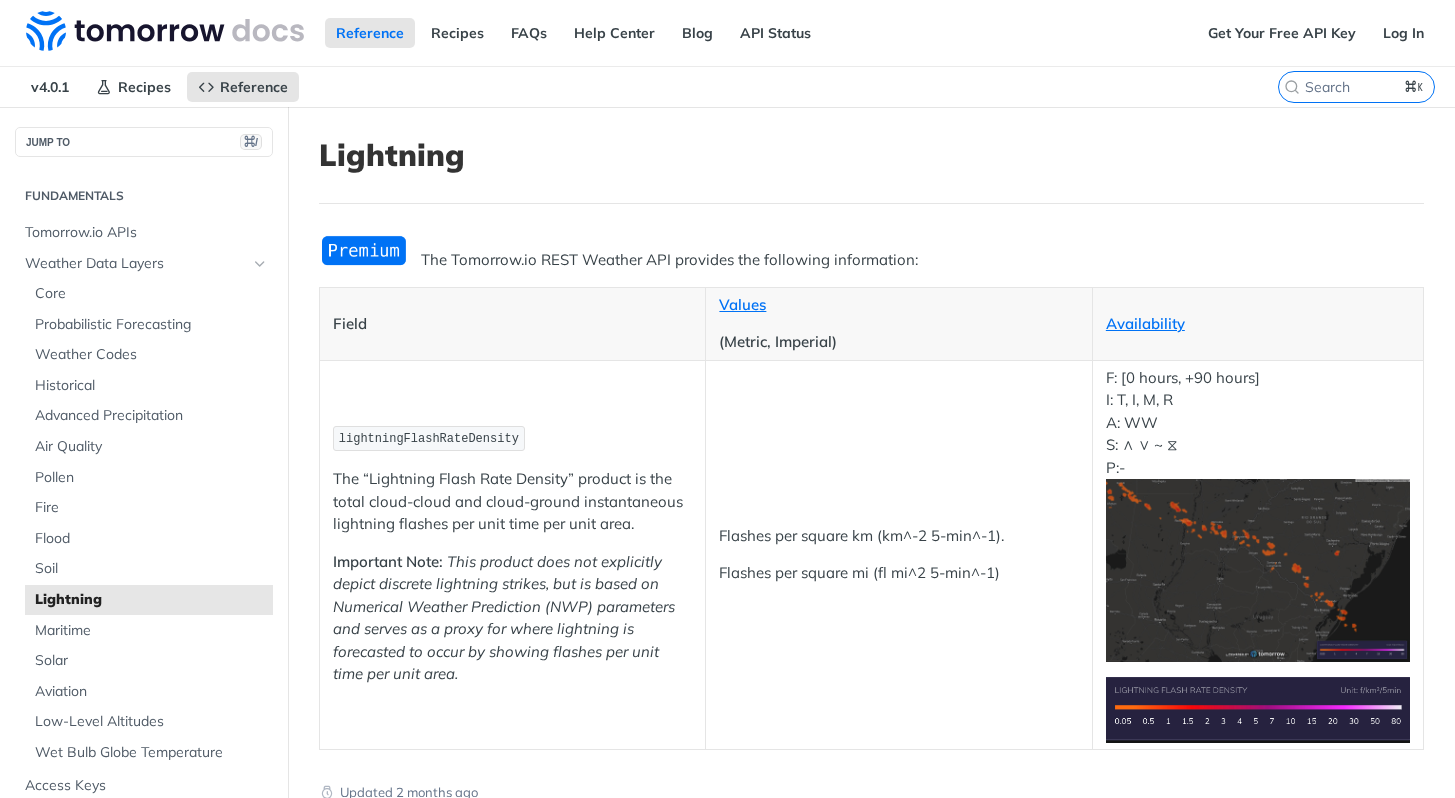 click on "Fundamentals" at bounding box center (144, 196) 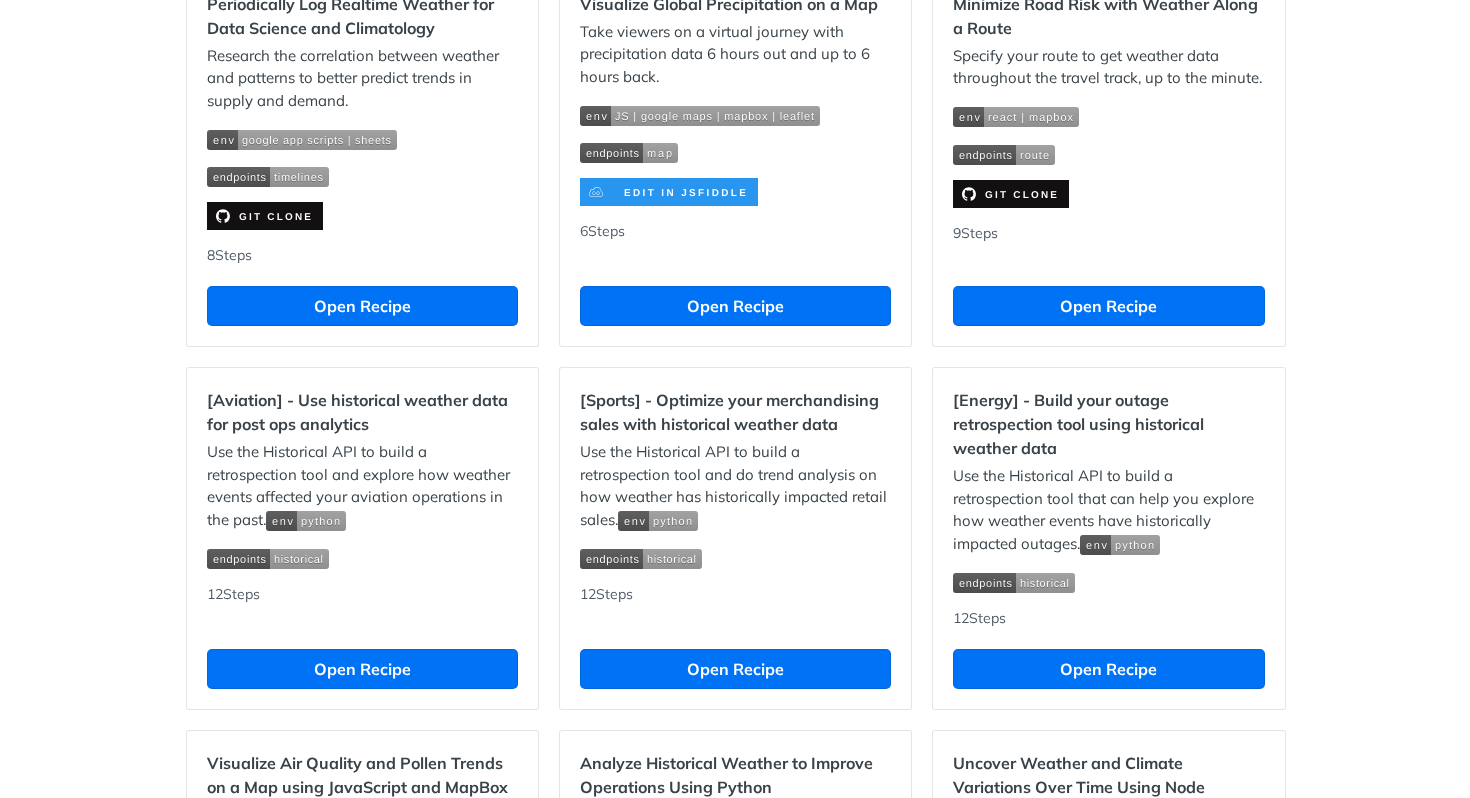 scroll, scrollTop: 1625, scrollLeft: 0, axis: vertical 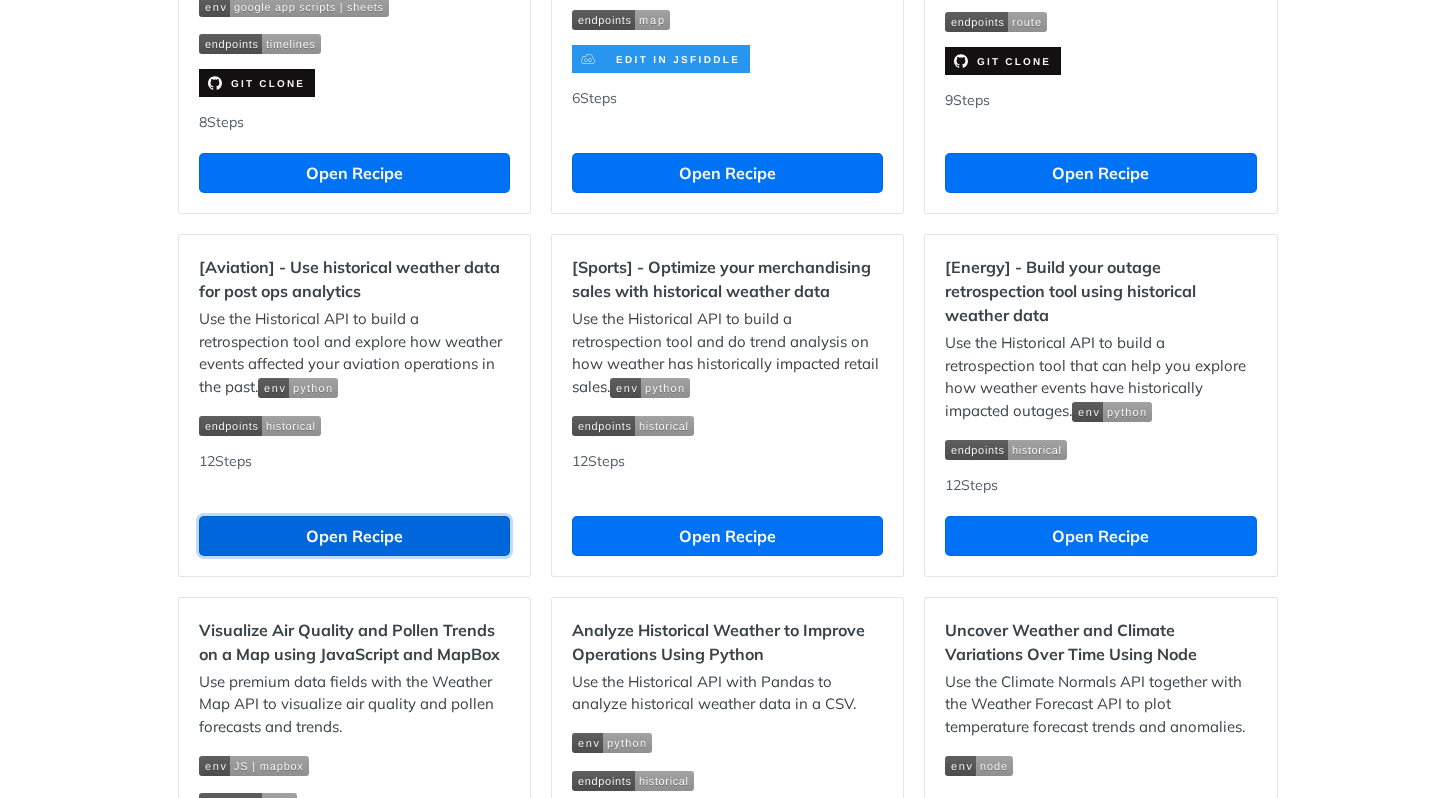 click on "Open Recipe" at bounding box center [354, 536] 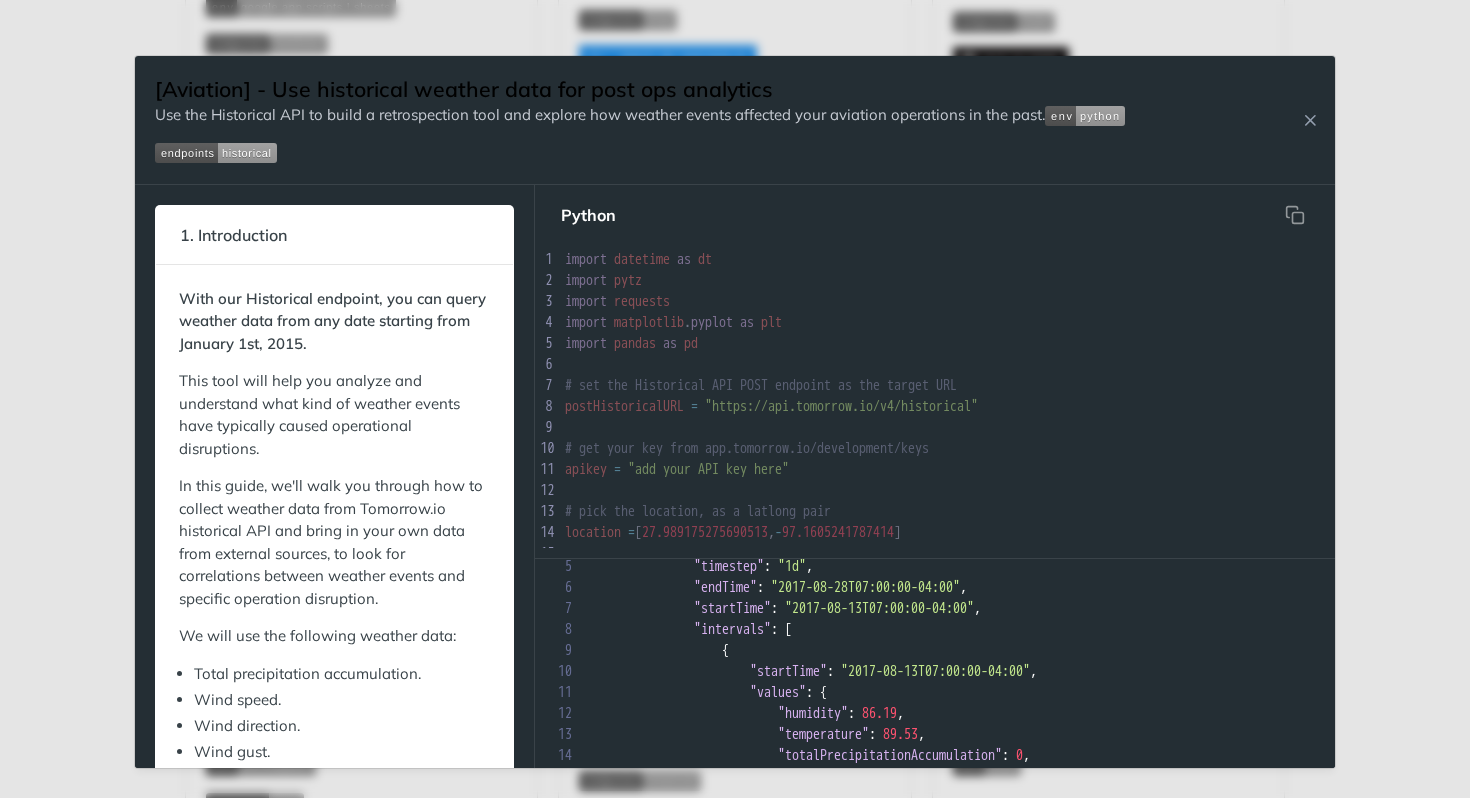 scroll, scrollTop: 101, scrollLeft: 0, axis: vertical 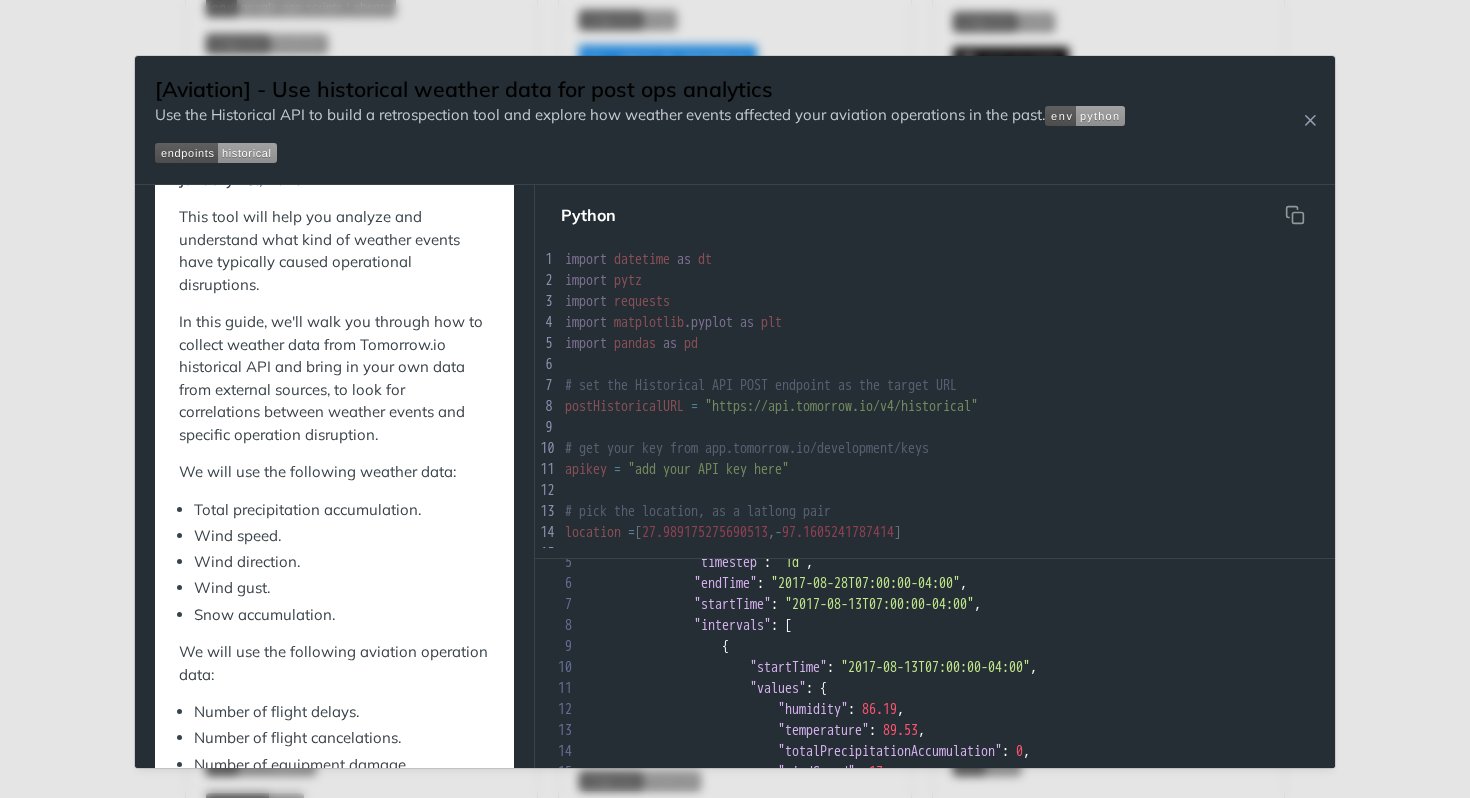 click on "​" at bounding box center [1167, 490] 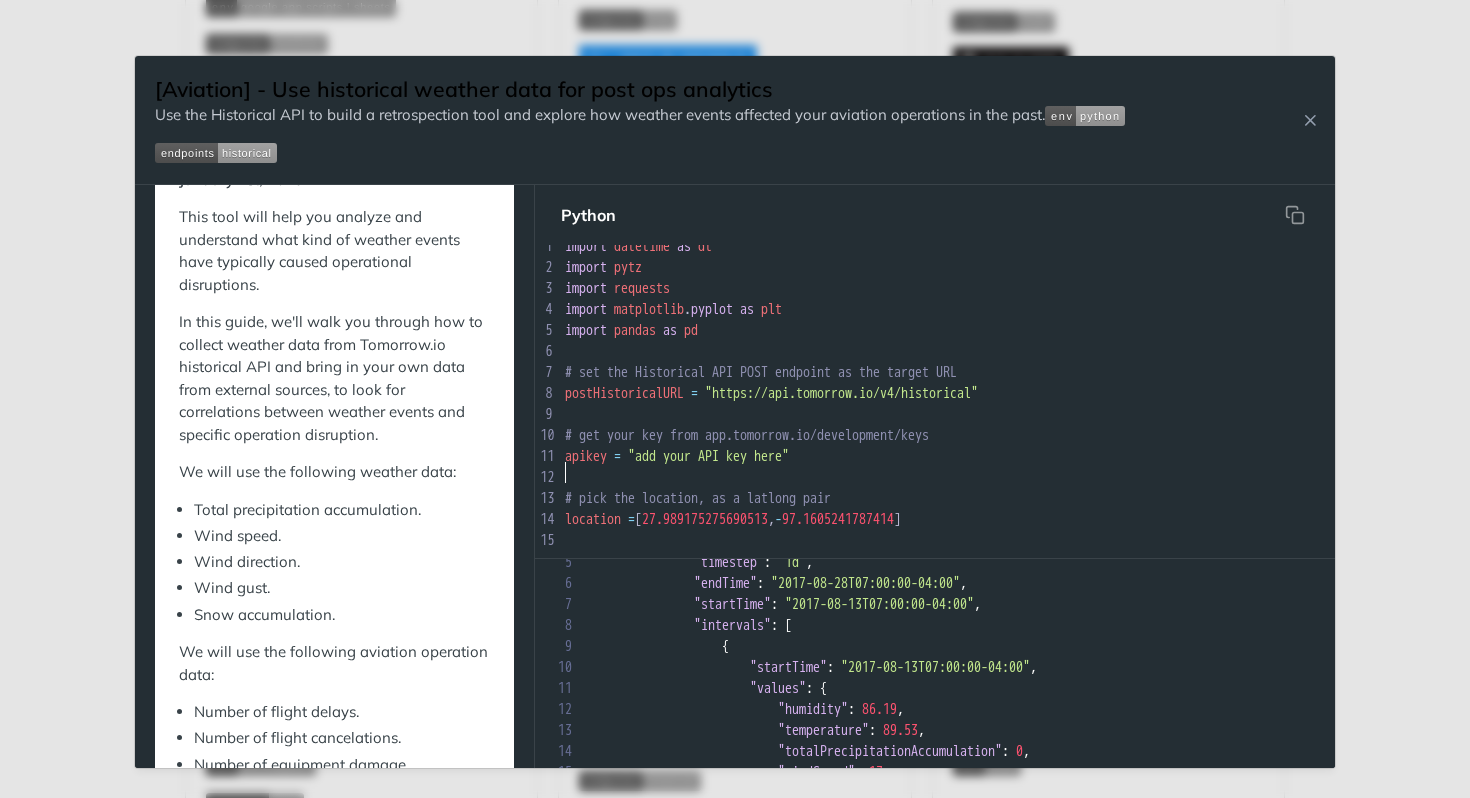scroll, scrollTop: 117, scrollLeft: 0, axis: vertical 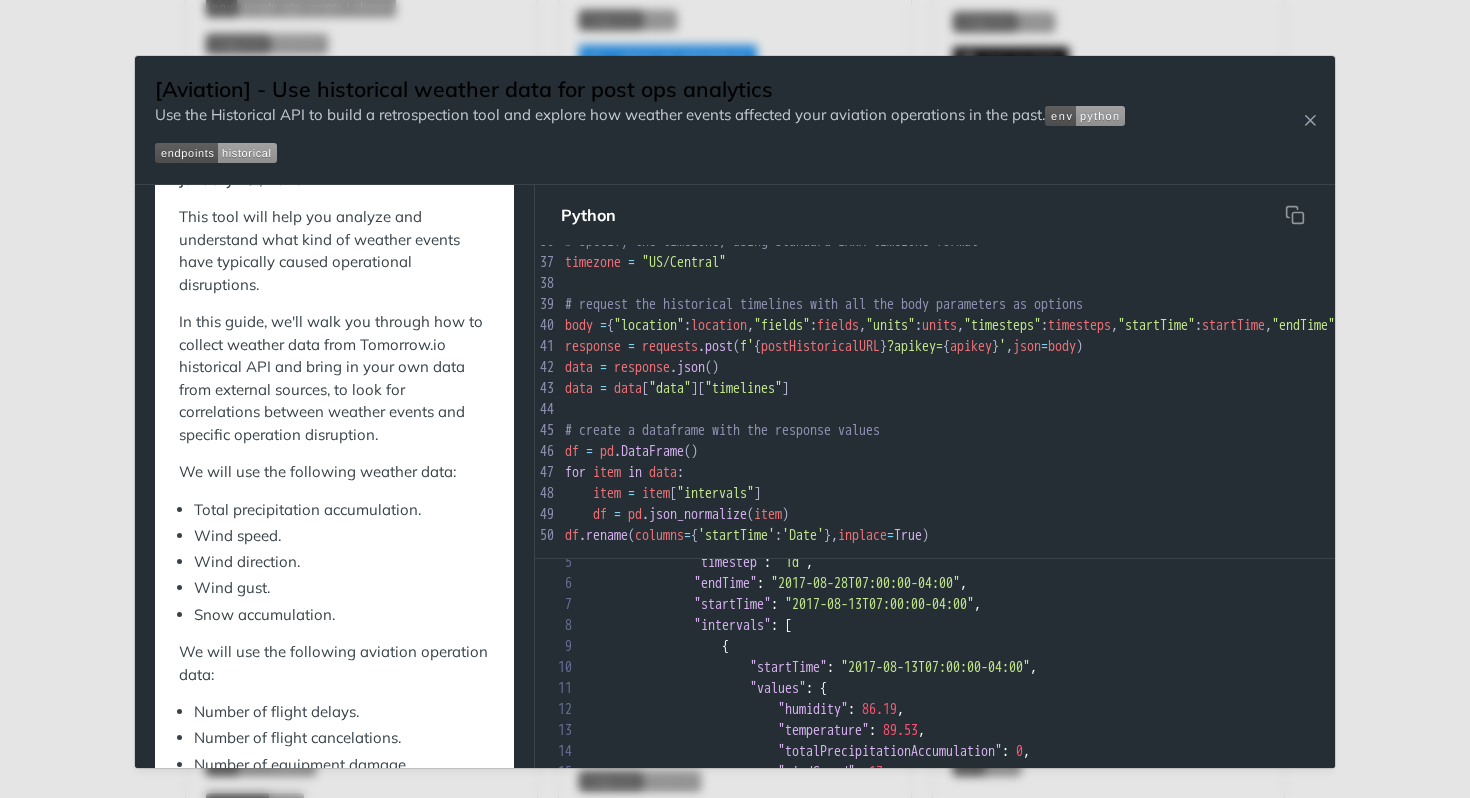 click on "post" at bounding box center [719, 346] 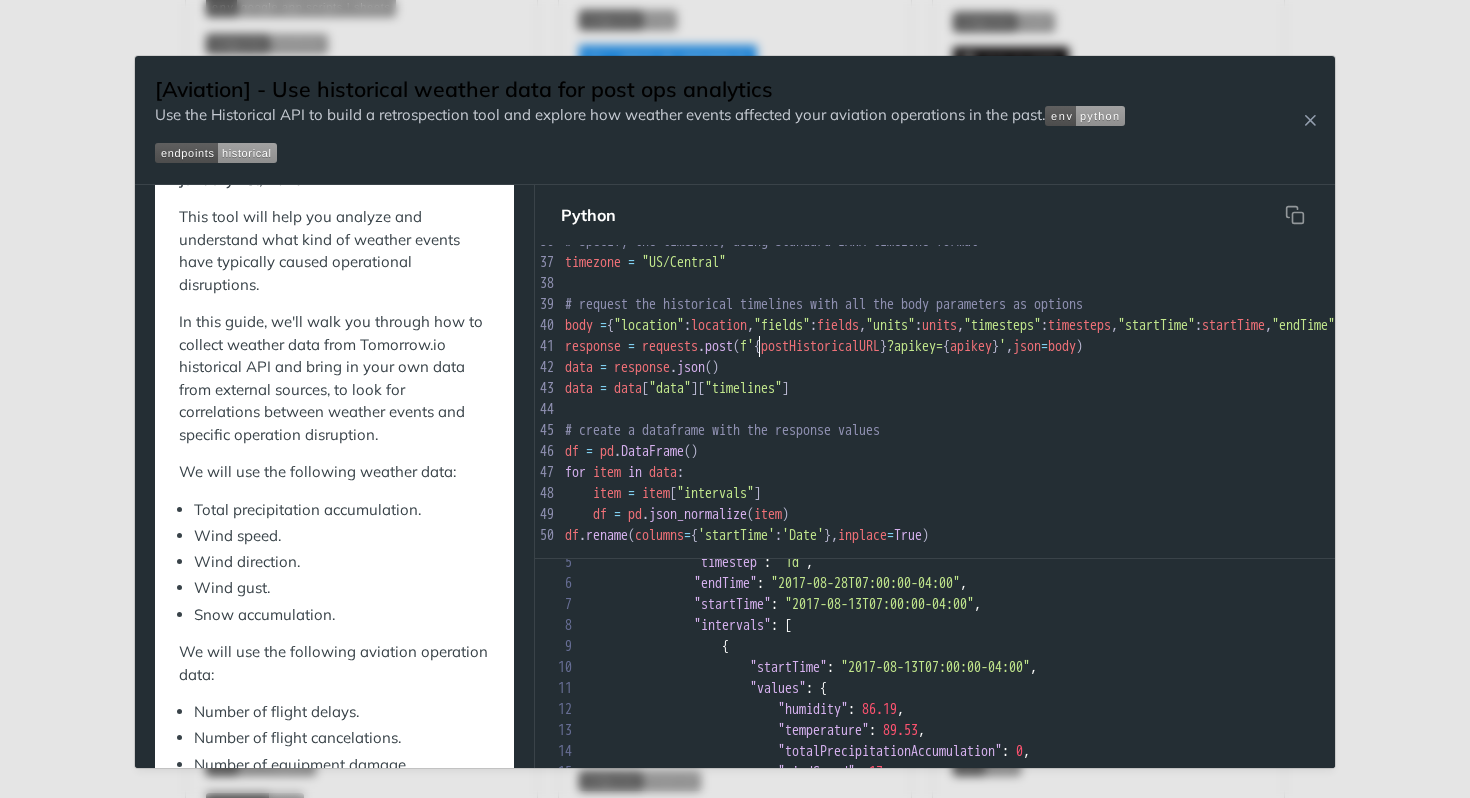 click on "66 ​   31 # configure the time frame within the historical bounderies (January 1st, 2015 till 7 days in the past) 32 now   =   dt . datetime . now ( pytz . UTC ) 33 startTime   =   '2017-08-23T14:31:47.004Z'   #(now + dt.timedelta(days=-430)).isoformat() 34 endTime   =   '2017-08-31T14:31:47.004Z'   #(now + dt.timedelta(days=-422)).isoformat() 35 ​ 36 # specify the timezone, using standard IANA timezone format 37 timezone   =   "US/Central" 38 ​ 39 # request the historical timelines with all the body parameters as options 40 body   =  { "location" :  location ,  "fields" :  fields ,  "units" :  units ,  "timesteps" :  timesteps ,  "startTime" :  startTime ,  "endTime" :  endTime ,  "timezone" : timezone } 41 response   =   requests . post ( f' { postHistoricalURL } ?apikey= { apikey } ' ,  json = body ) 42 data   =   response . json () 43 data   =   data [ "data" ][ "timelines" ] 44 ​ 45 # create a dataframe with the response values 46 df   =   pd . DataFrame () 47 for   item   in   data : 48" at bounding box center (1180, 504) 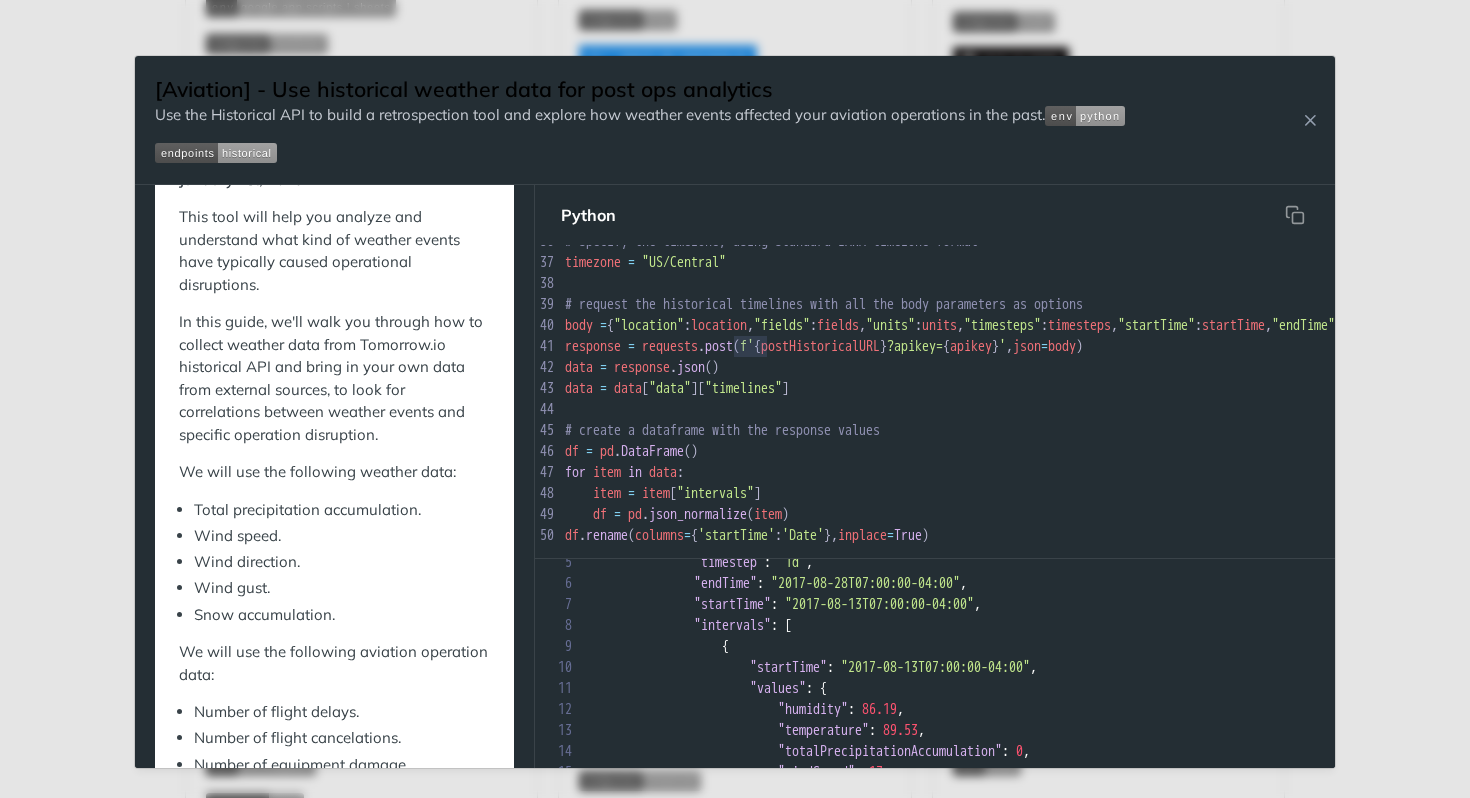 type on "response = requests.post(f'{postHistoricalURL}?apikey={apikey}', json=body)" 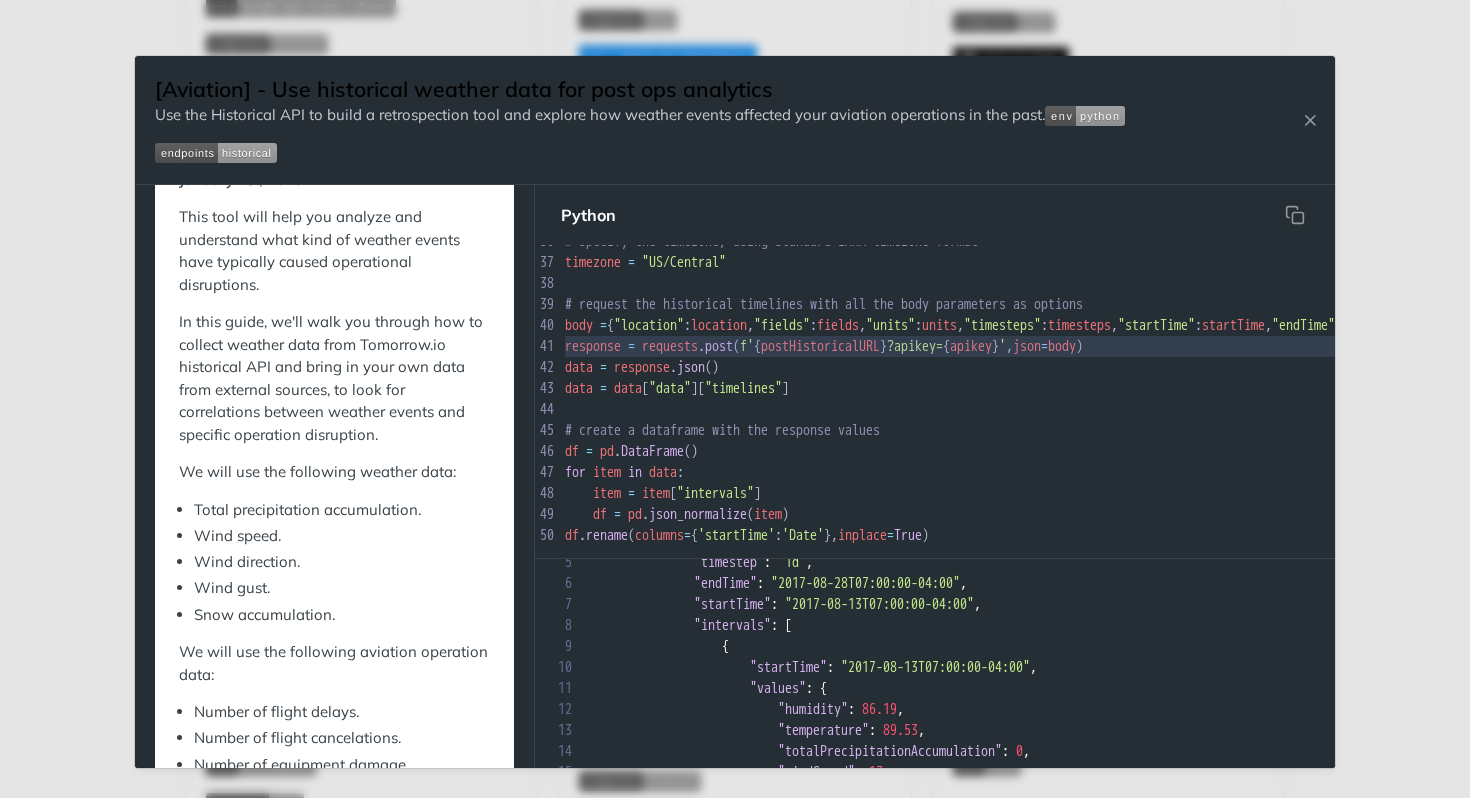 type on "post" 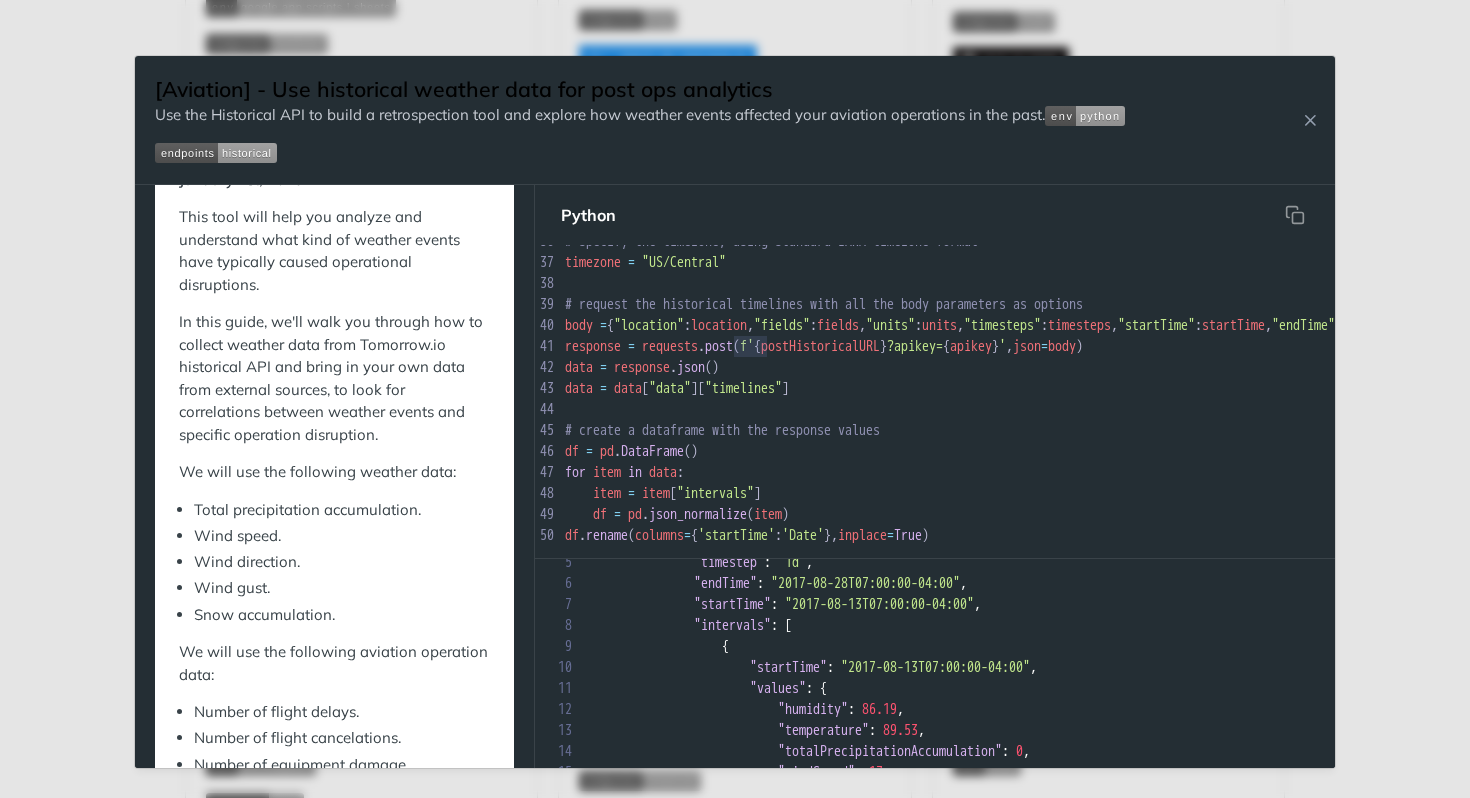 click on "x ​ 31 # configure the time frame within the historical bounderies (January 1st, 2015 till 7 days in the past) 32 now   =   dt . datetime . now ( pytz . UTC ) 33 startTime   =   '2017-08-23T14:31:47.004Z'   #(now + dt.timedelta(days=-430)).isoformat() 34 endTime   =   '2017-08-31T14:31:47.004Z'   #(now + dt.timedelta(days=-422)).isoformat() 35 ​ 36 # specify the timezone, using standard IANA timezone format 37 timezone   =   "US/Central" 38 ​ 39 # request the historical timelines with all the body parameters as options 40 body   =  { "location" :  location ,  "fields" :  fields ,  "units" :  units ,  "timesteps" :  timesteps ,  "startTime" :  startTime ,  "endTime" :  endTime ,  "timezone" : timezone } 41 response   =   requests . post ( f' { postHistoricalURL } ?apikey= { apikey } ' ,  json = body ) 42 data   =   response . json () 43 data   =   data [ "data" ][ "timelines" ] 44 ​ 45 # create a dataframe with the response values 46 df   =   pd . DataFrame () 47 for   item   in   data : 48      item" at bounding box center (1180, 504) 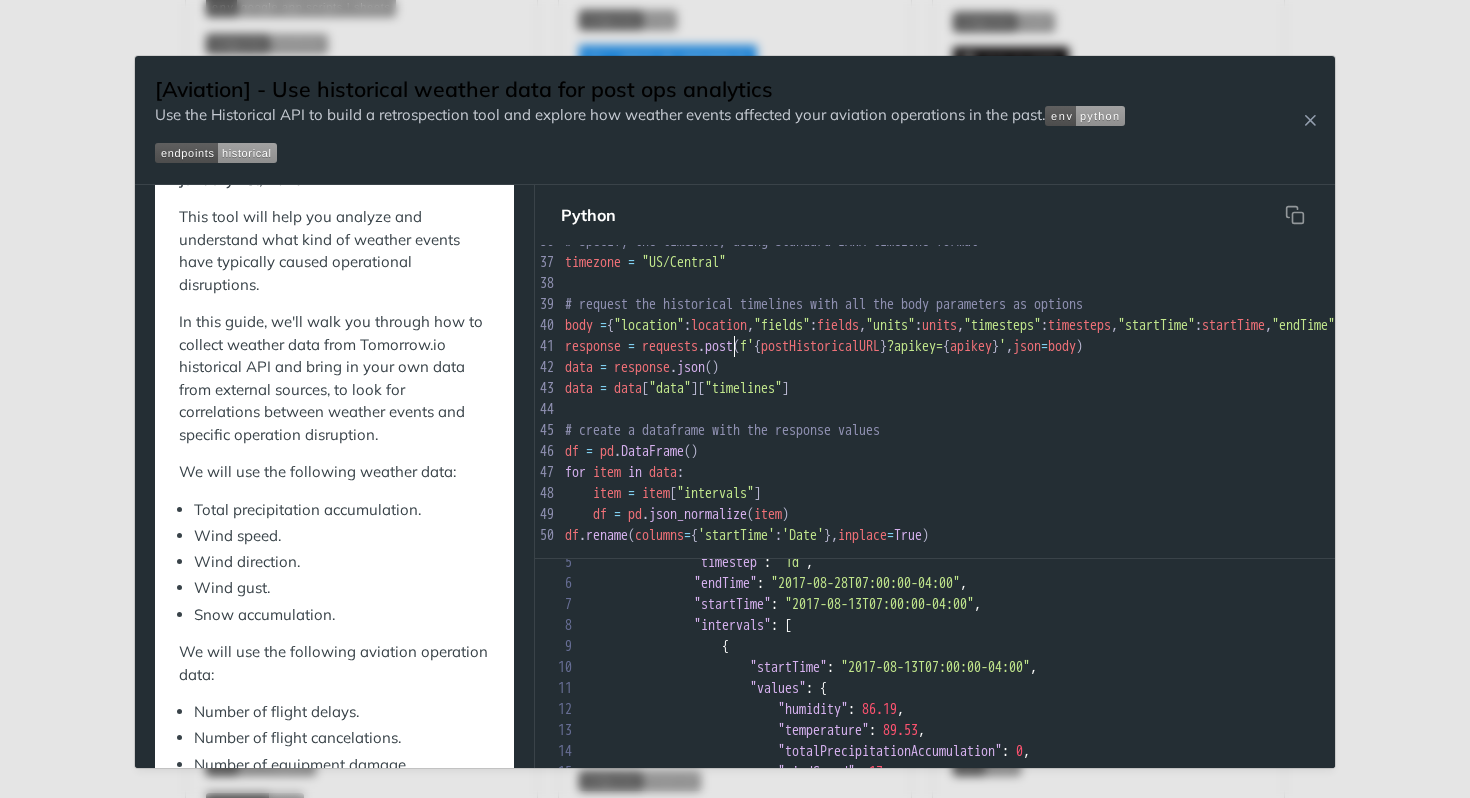 click on "x ​   31 # configure the time frame within the historical bounderies (January 1st, 2015 till 7 days in the past) 32 now   =   dt . datetime . now ( pytz . UTC ) 33 startTime   =   '2017-08-23T14:31:47.004Z'   #(now + dt.timedelta(days=-430)).isoformat() 34 endTime   =   '2017-08-31T14:31:47.004Z'   #(now + dt.timedelta(days=-422)).isoformat() 35 ​ 36 # specify the timezone, using standard IANA timezone format 37 timezone   =   "US/Central" 38 ​ 39 # request the historical timelines with all the body parameters as options 40 body   =  { "location" :  location ,  "fields" :  fields ,  "units" :  units ,  "timesteps" :  timesteps ,  "startTime" :  startTime ,  "endTime" :  endTime ,  "timezone" : timezone } 41 response   =   requests . post ( f' { postHistoricalURL } ?apikey= { apikey } ' ,  json = body ) 42 data   =   response . json () 43 data   =   data [ "data" ][ "timelines" ] 44 ​ 45 # create a dataframe with the response values 46 df   =   pd . DataFrame () 47 for   item   in   data : 48        =" at bounding box center [1180, 504] 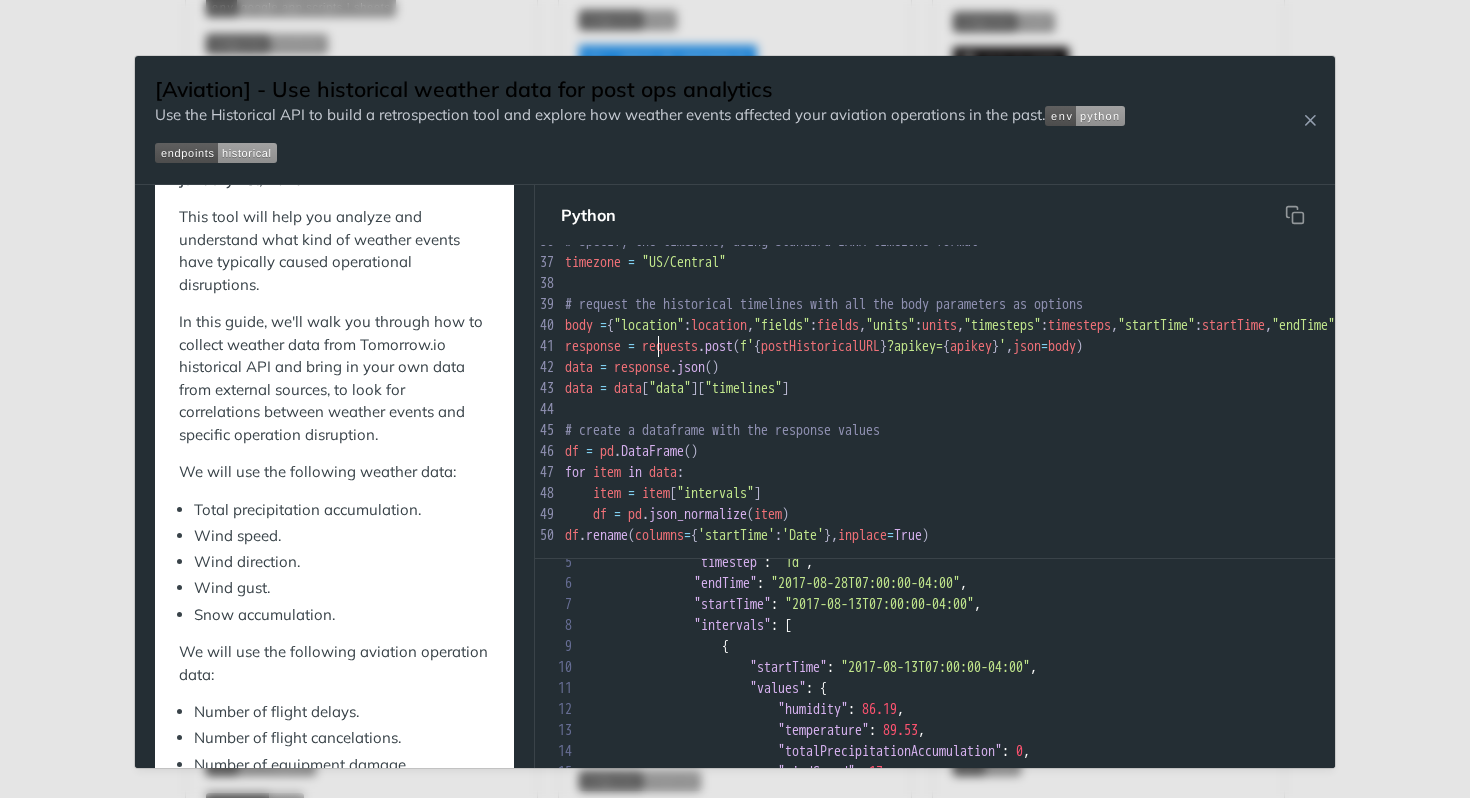 click on "response   =   requests . post ( f' { postHistoricalURL } ?apikey= { apikey } ' ,  json = body )" at bounding box center [1180, 346] 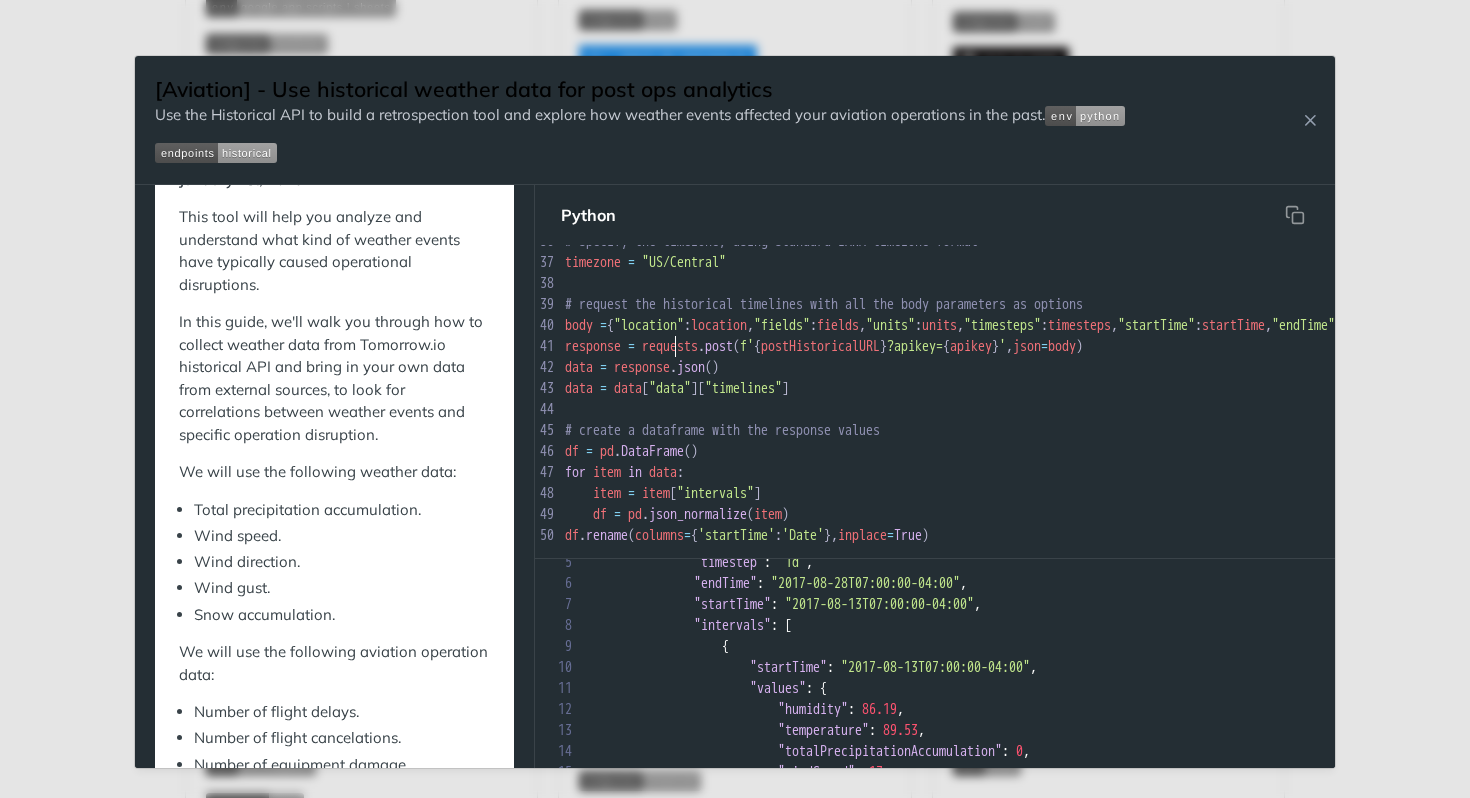 click on "x ​   31 # configure the time frame within the historical bounderies (January 1st, 2015 till 7 days in the past) 32 now   =   dt . datetime . now ( pytz . UTC ) 33 startTime   =   '2017-08-23T14:31:47.004Z'   #(now + dt.timedelta(days=-430)).isoformat() 34 endTime   =   '2017-08-31T14:31:47.004Z'   #(now + dt.timedelta(days=-422)).isoformat() 35 ​ 36 # specify the timezone, using standard IANA timezone format 37 timezone   =   "US/Central" 38 ​ 39 # request the historical timelines with all the body parameters as options 40 body   =  { "location" :  location ,  "fields" :  fields ,  "units" :  units ,  "timesteps" :  timesteps ,  "startTime" :  startTime ,  "endTime" :  endTime ,  "timezone" : timezone } 41 response   =   requests . post ( f' { postHistoricalURL } ?apikey= { apikey } ' ,  json = body ) 42 data   =   response . json () 43 data   =   data [ "data" ][ "timelines" ] 44 ​ 45 # create a dataframe with the response values 46 df   =   pd . DataFrame () 47 for   item   in   data : 48        =" at bounding box center (1180, 504) 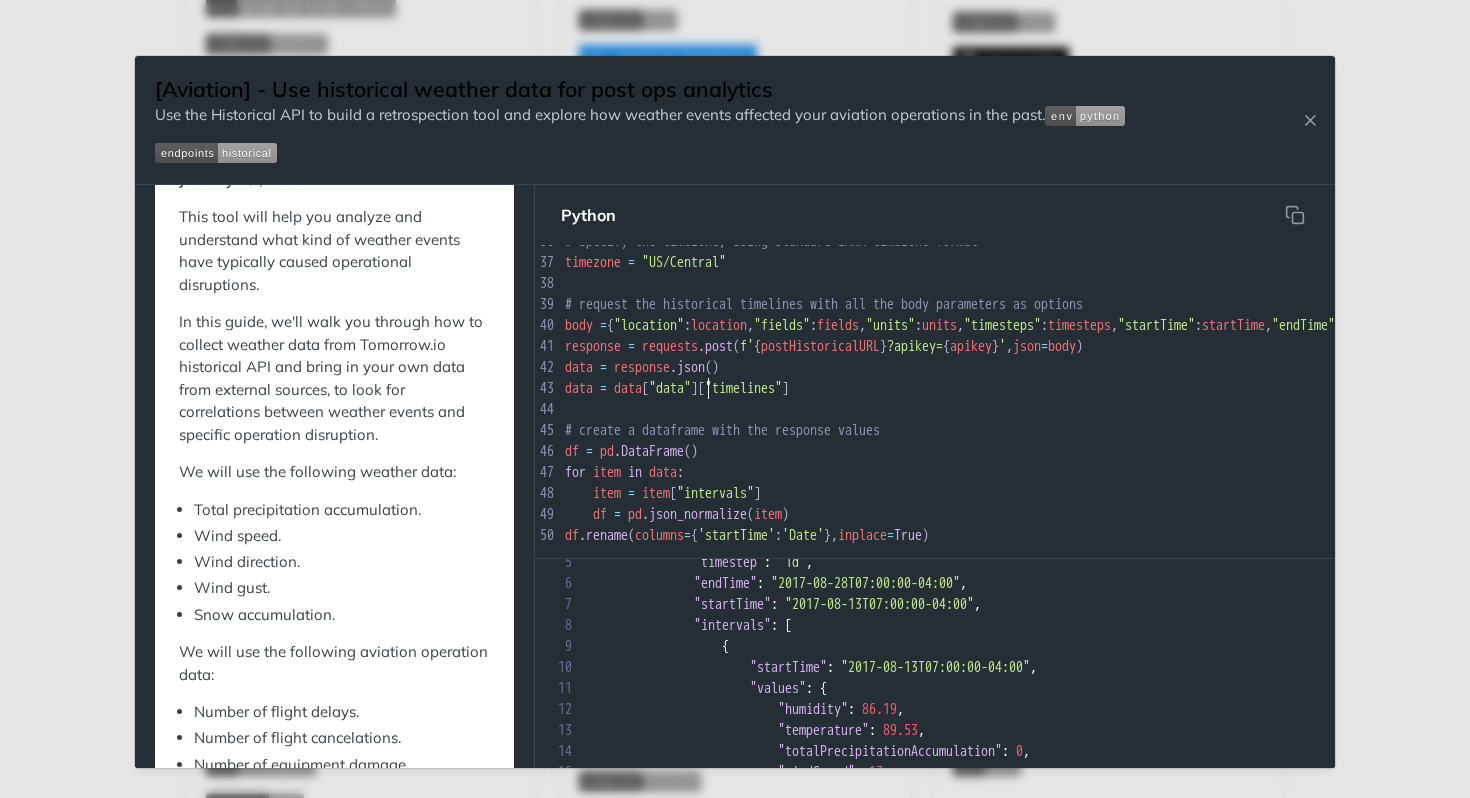 click on ""data"" at bounding box center [670, 388] 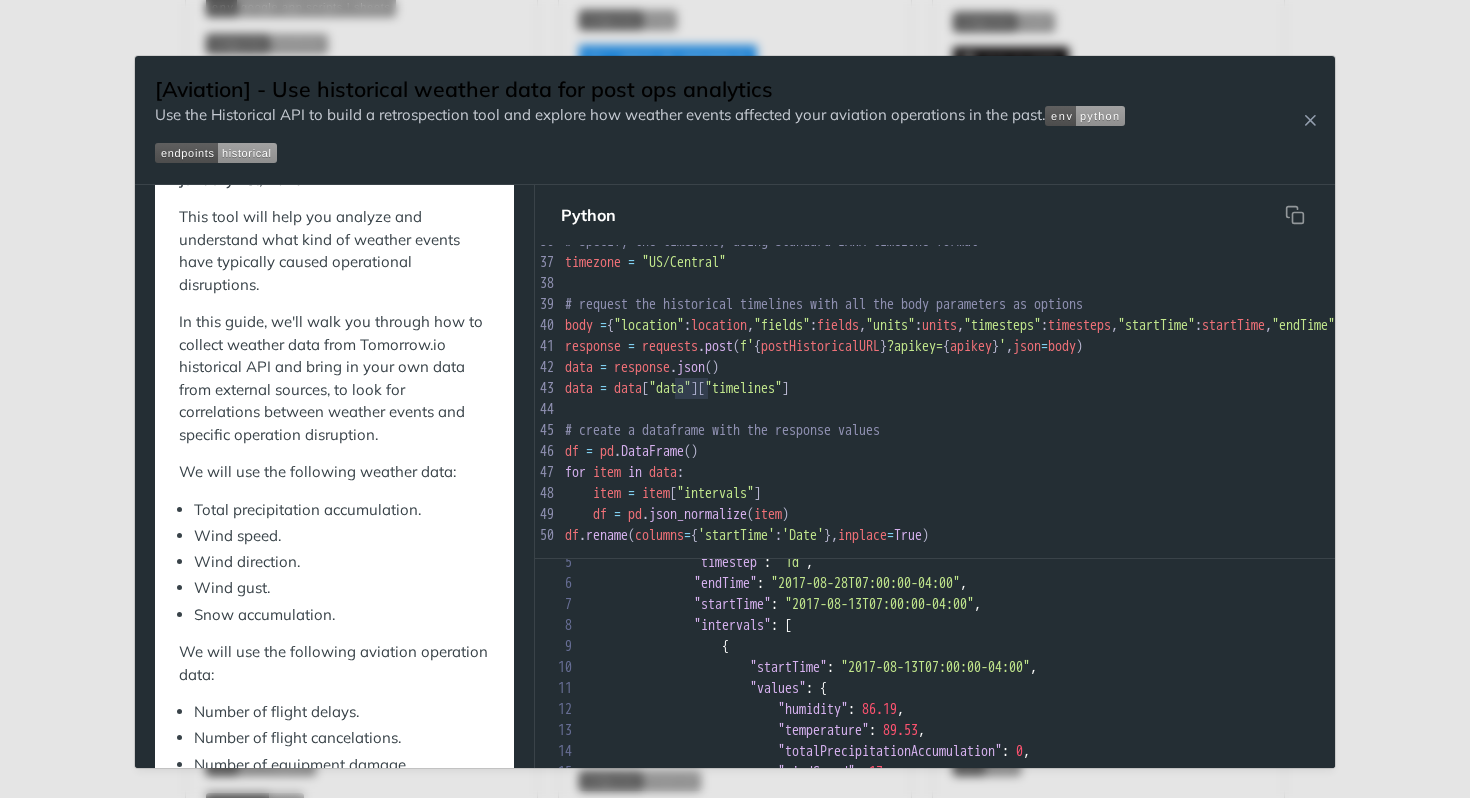 click on "data   =   response . json ()" at bounding box center [1180, 367] 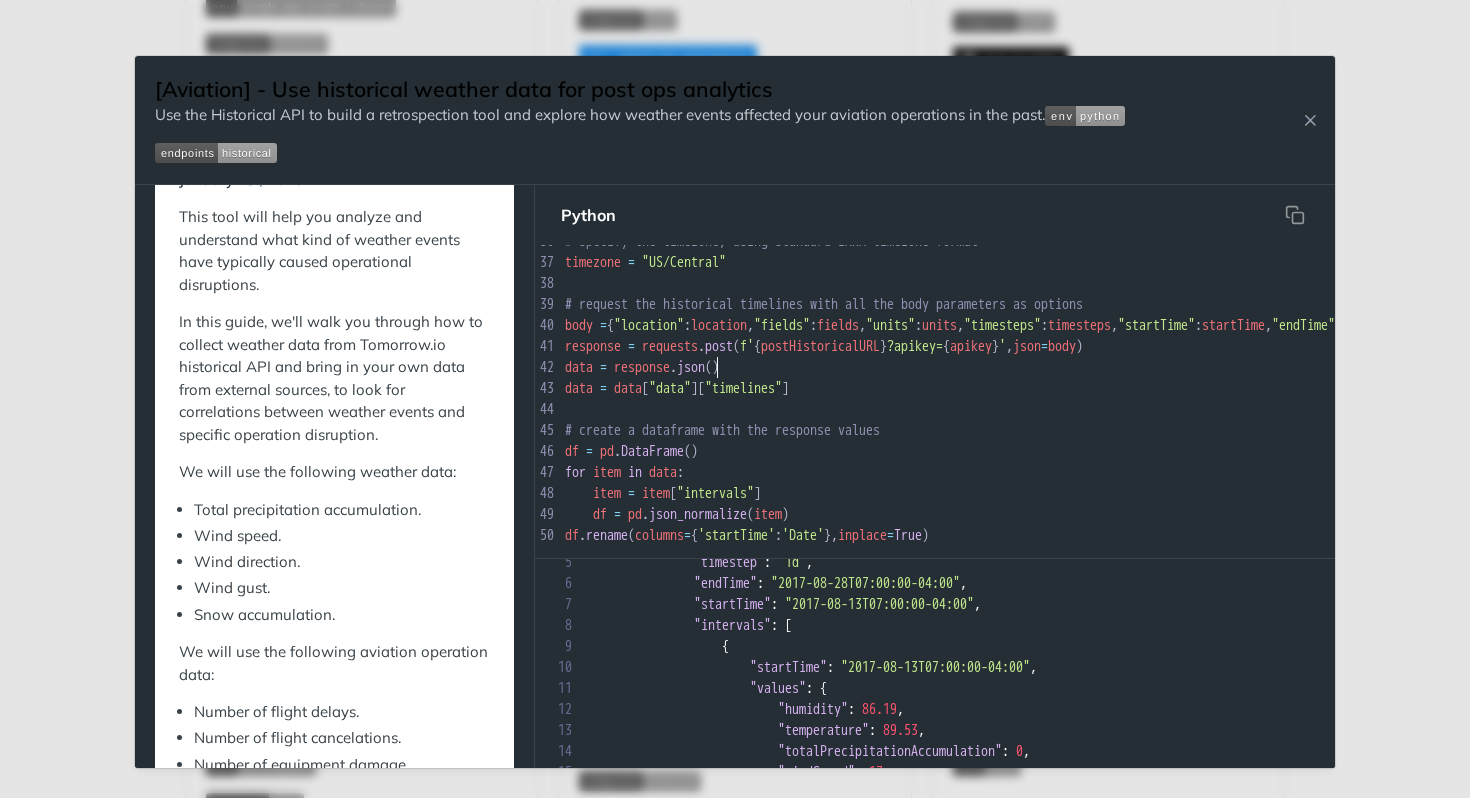 click on "x ​   31 # configure the time frame within the historical bounderies (January 1st, 2015 till 7 days in the past) 32 now   =   dt . datetime . now ( pytz . UTC ) 33 startTime   =   '2017-08-23T14:31:47.004Z'   #(now + dt.timedelta(days=-430)).isoformat() 34 endTime   =   '2017-08-31T14:31:47.004Z'   #(now + dt.timedelta(days=-422)).isoformat() 35 ​ 36 # specify the timezone, using standard IANA timezone format 37 timezone   =   "US/Central" 38 ​ 39 # request the historical timelines with all the body parameters as options 40 body   =  { "location" :  location ,  "fields" :  fields ,  "units" :  units ,  "timesteps" :  timesteps ,  "startTime" :  startTime ,  "endTime" :  endTime ,  "timezone" : timezone } 41 response   =   requests . post ( f' { postHistoricalURL } ?apikey= { apikey } ' ,  json = body ) 42 data   =   response . json () 43 data   =   data [ "data" ][ "timelines" ] 44 ​ 45 # create a dataframe with the response values 46 df   =   pd . DataFrame () 47 for   item   in   data : 48        =" at bounding box center [1180, 504] 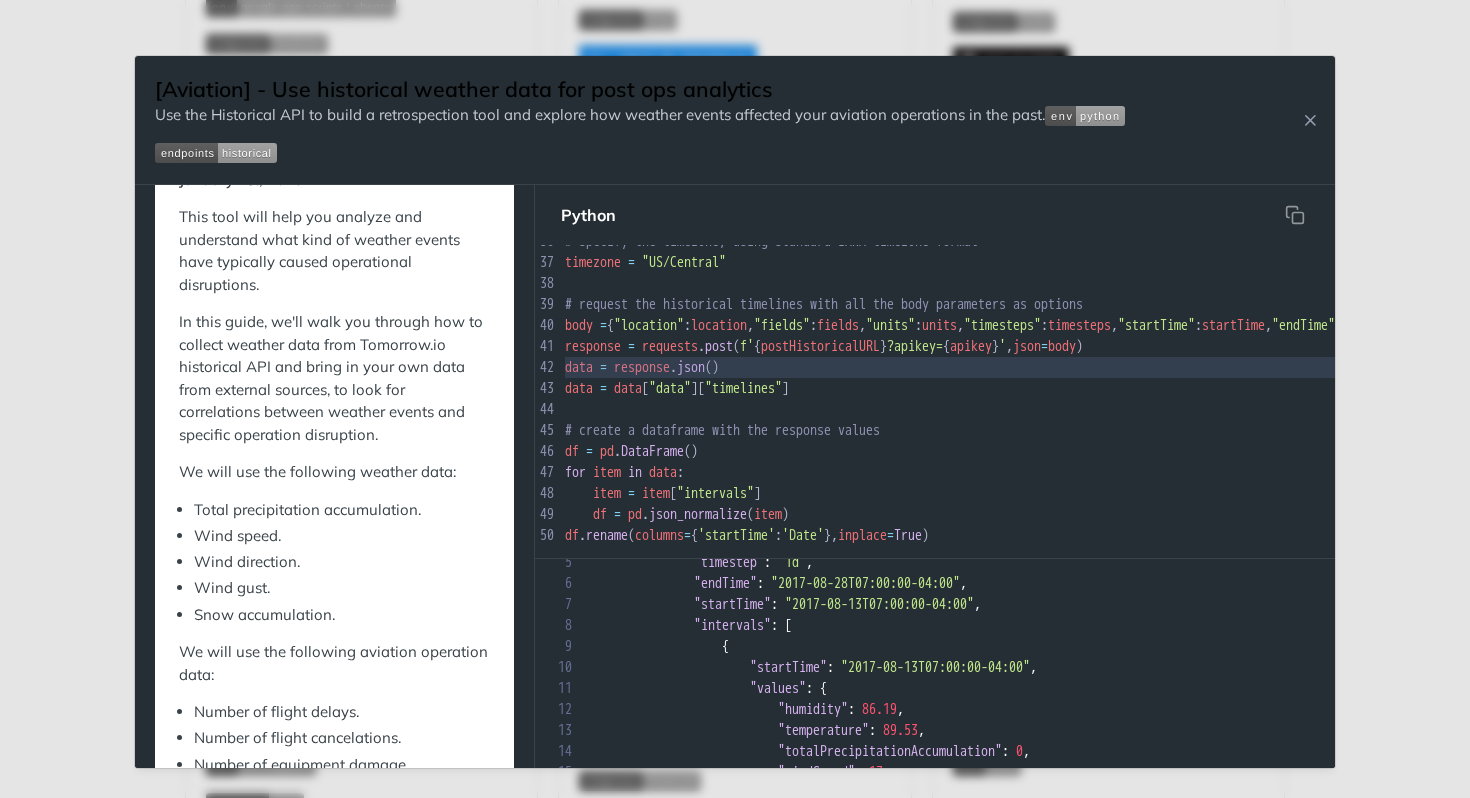 click on "data   =   data [ "data" ][ "timelines" ]" at bounding box center (1180, 388) 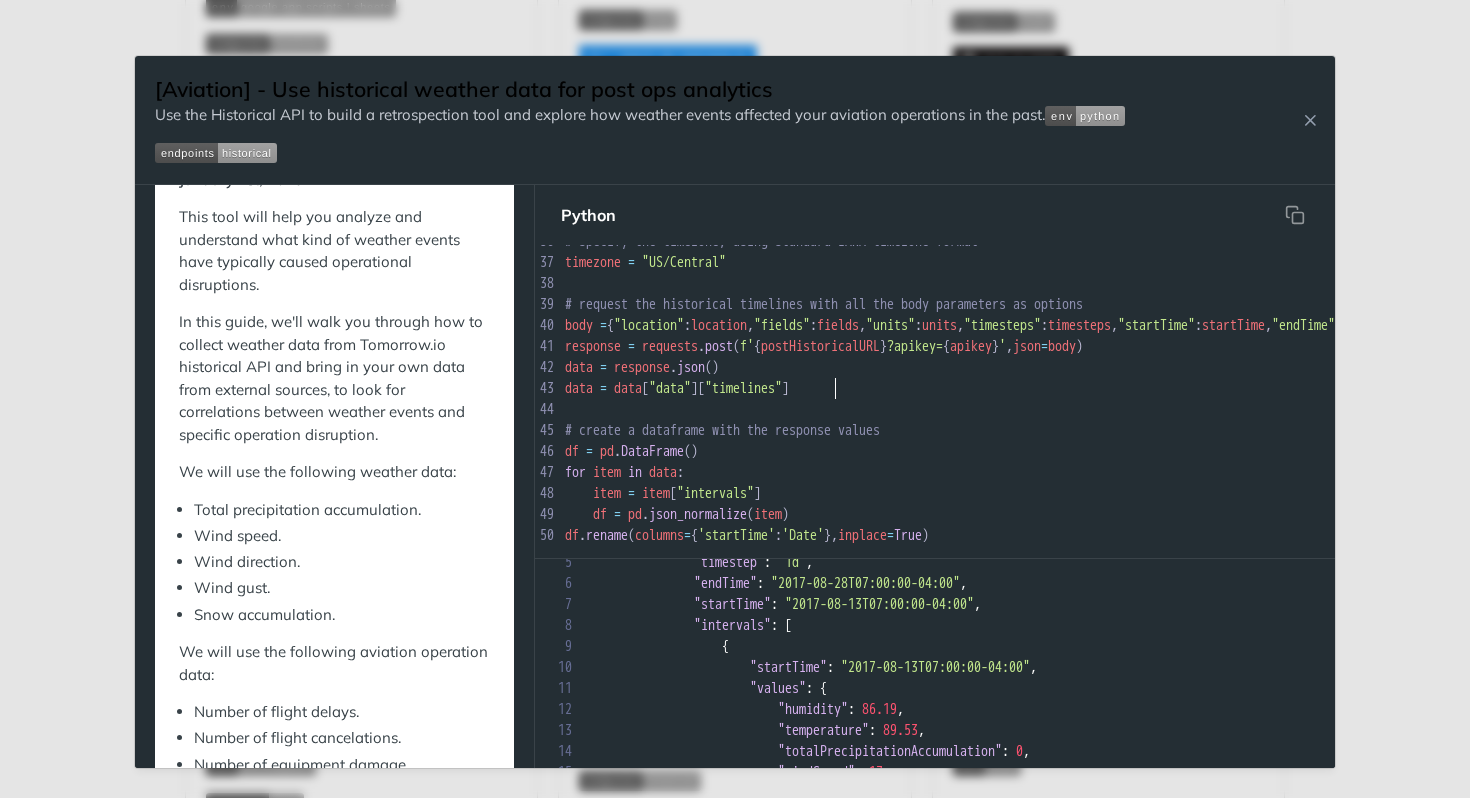 click on "response   =   requests . post ( f' { postHistoricalURL } ?apikey= { apikey } ' ,  json = body )" at bounding box center (824, 346) 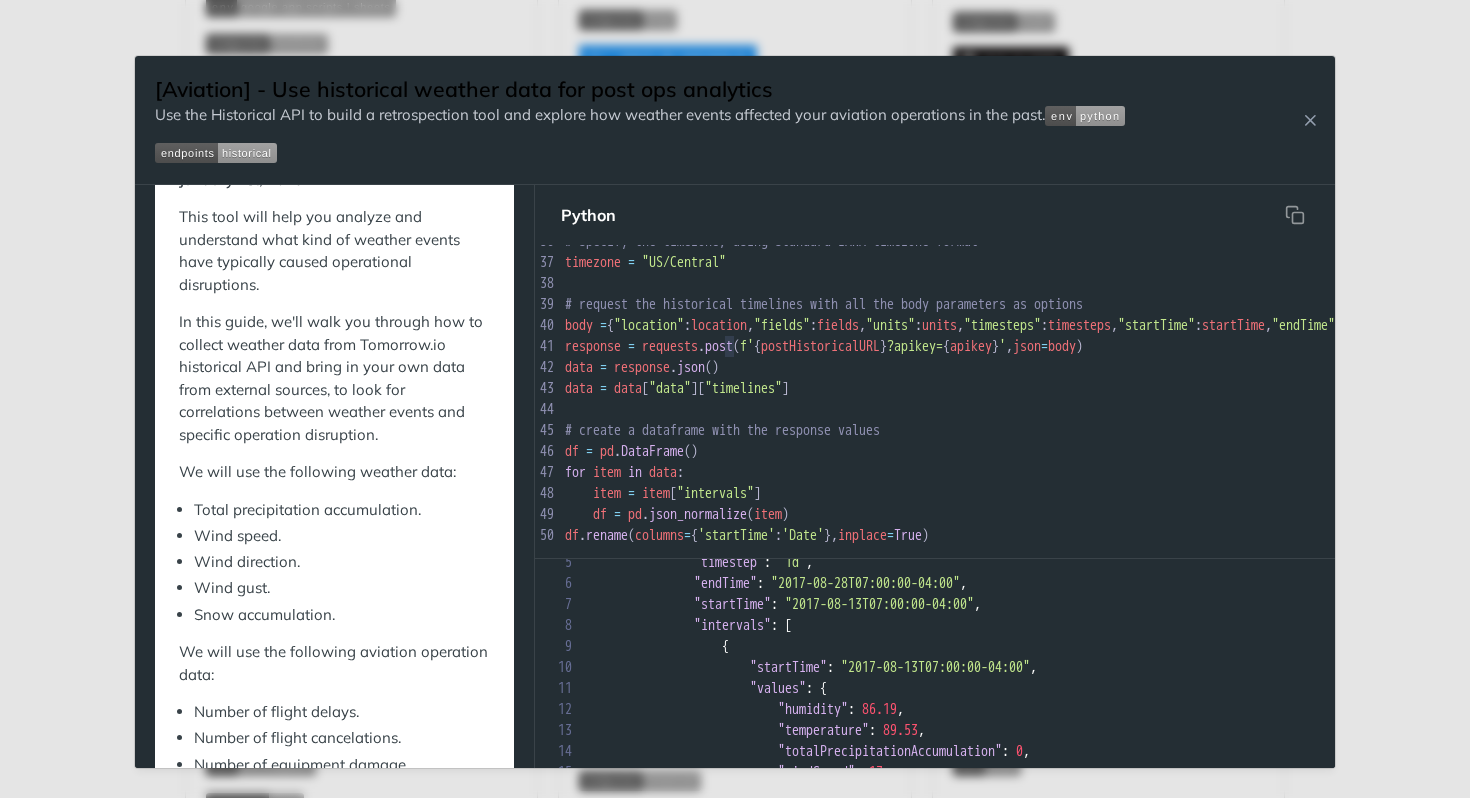 click on "x ​ 31 # configure the time frame within the historical bounderies (January 1st, 2015 till 7 days in the past) 32 now   =   dt . datetime . now ( pytz . UTC ) 33 startTime   =   '2017-08-23T14:31:47.004Z'   #(now + dt.timedelta(days=-430)).isoformat() 34 endTime   =   '2017-08-31T14:31:47.004Z'   #(now + dt.timedelta(days=-422)).isoformat() 35 ​ 36 # specify the timezone, using standard IANA timezone format 37 timezone   =   "US/Central" 38 ​ 39 # request the historical timelines with all the body parameters as options 40 body   =  { "location" :  location ,  "fields" :  fields ,  "units" :  units ,  "timesteps" :  timesteps ,  "startTime" :  startTime ,  "endTime" :  endTime ,  "timezone" : timezone } 41 response   =   requests . post ( f' { postHistoricalURL } ?apikey= { apikey } ' ,  json = body ) 42 data   =   response . json () 43 data   =   data [ "data" ][ "timelines" ] 44 ​ 45 # create a dataframe with the response values 46 df   =   pd . DataFrame () 47 for   item   in   data : 48      item" at bounding box center (1180, 504) 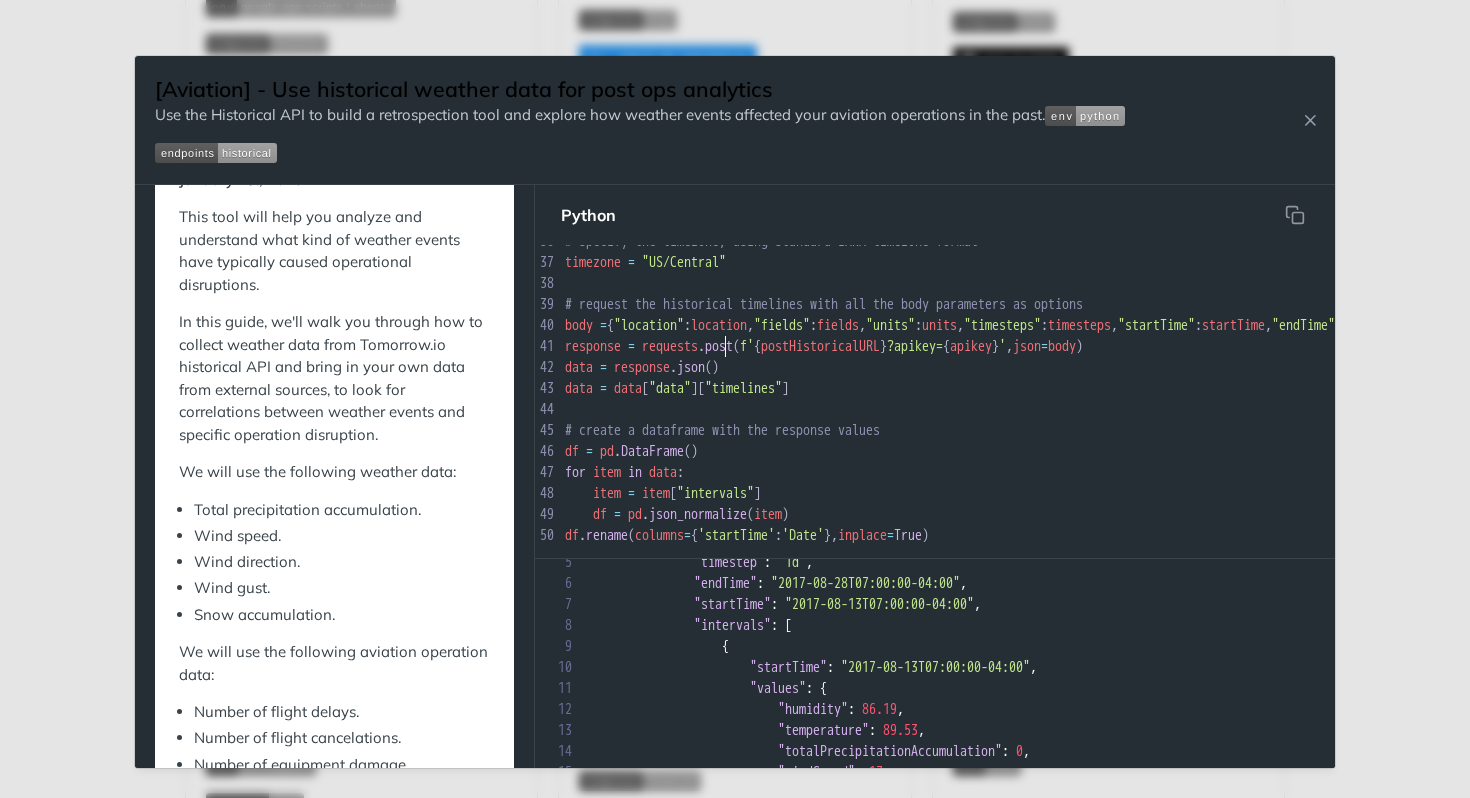 type on "requests" 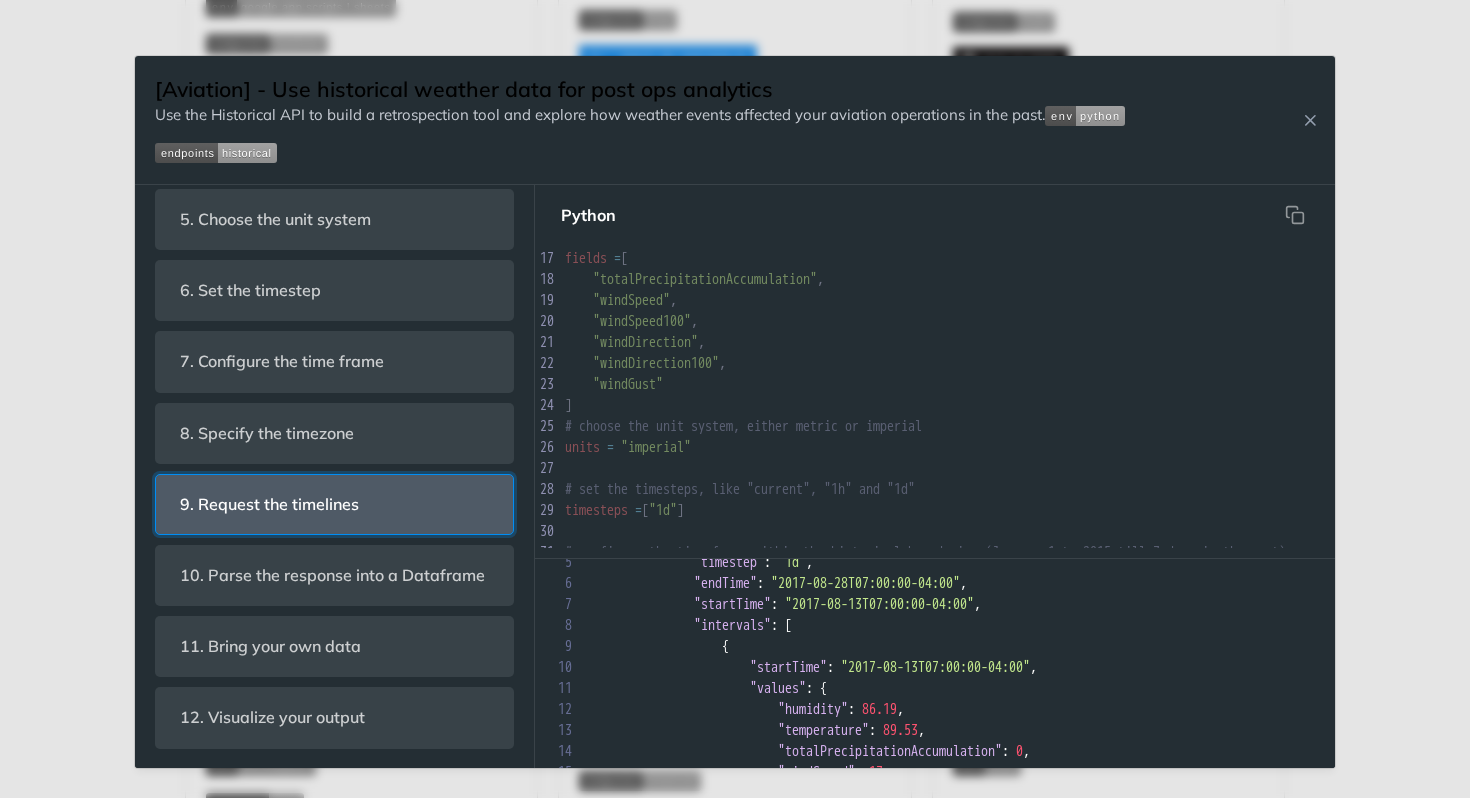 click on "9. Request the timelines" at bounding box center (334, 504) 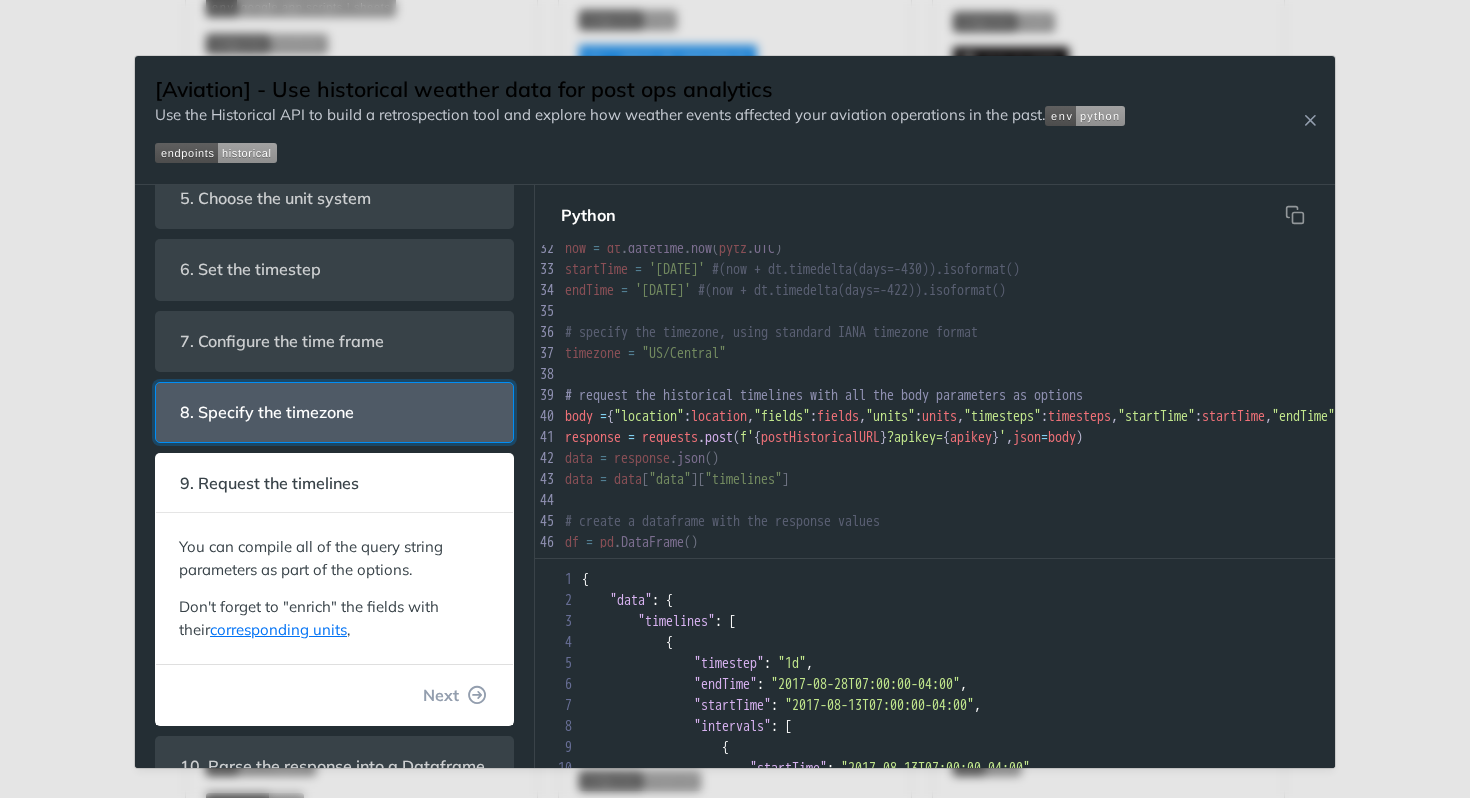 click on "8. Specify the timezone" at bounding box center (334, 412) 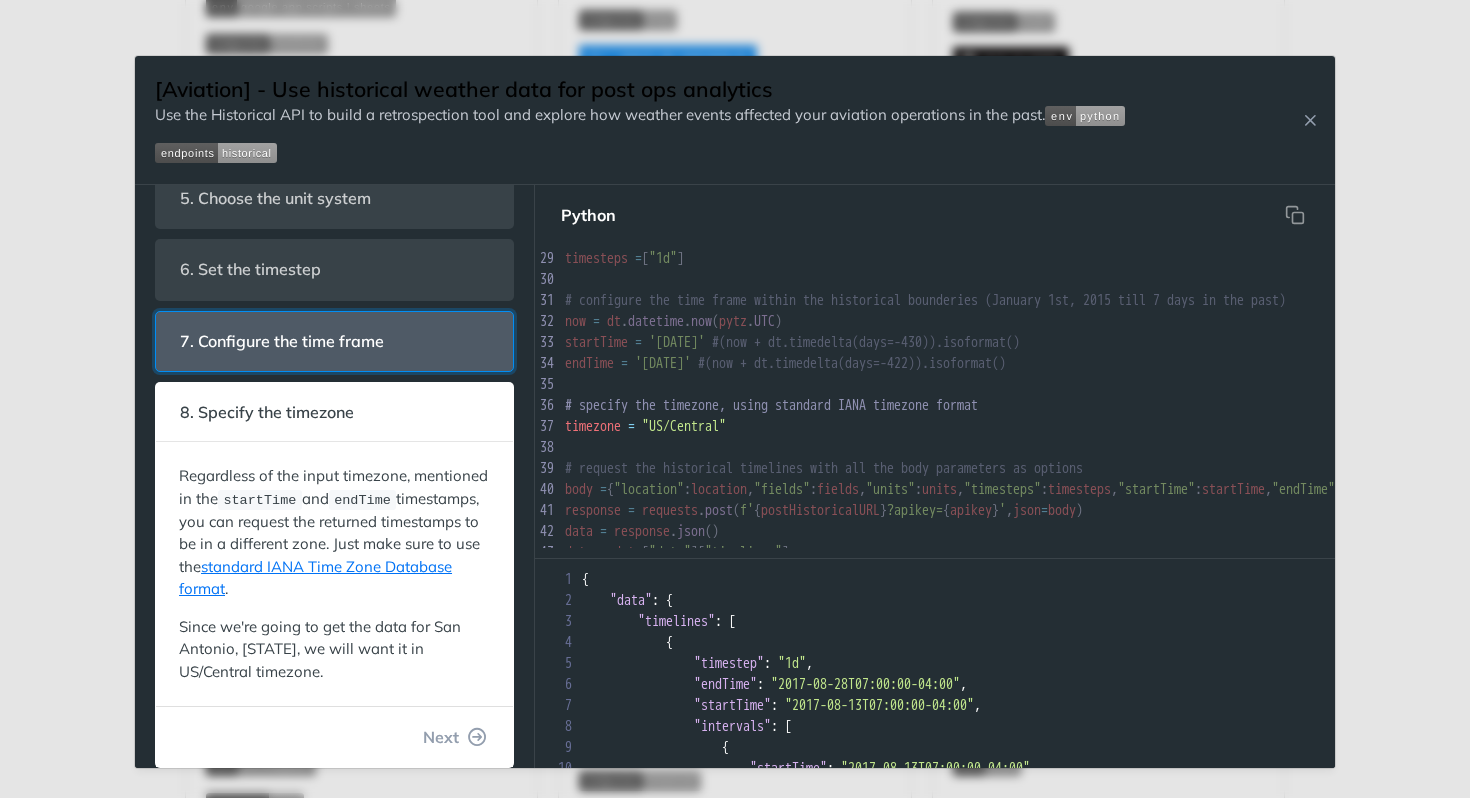 click on "7. Configure the time frame" at bounding box center (282, 341) 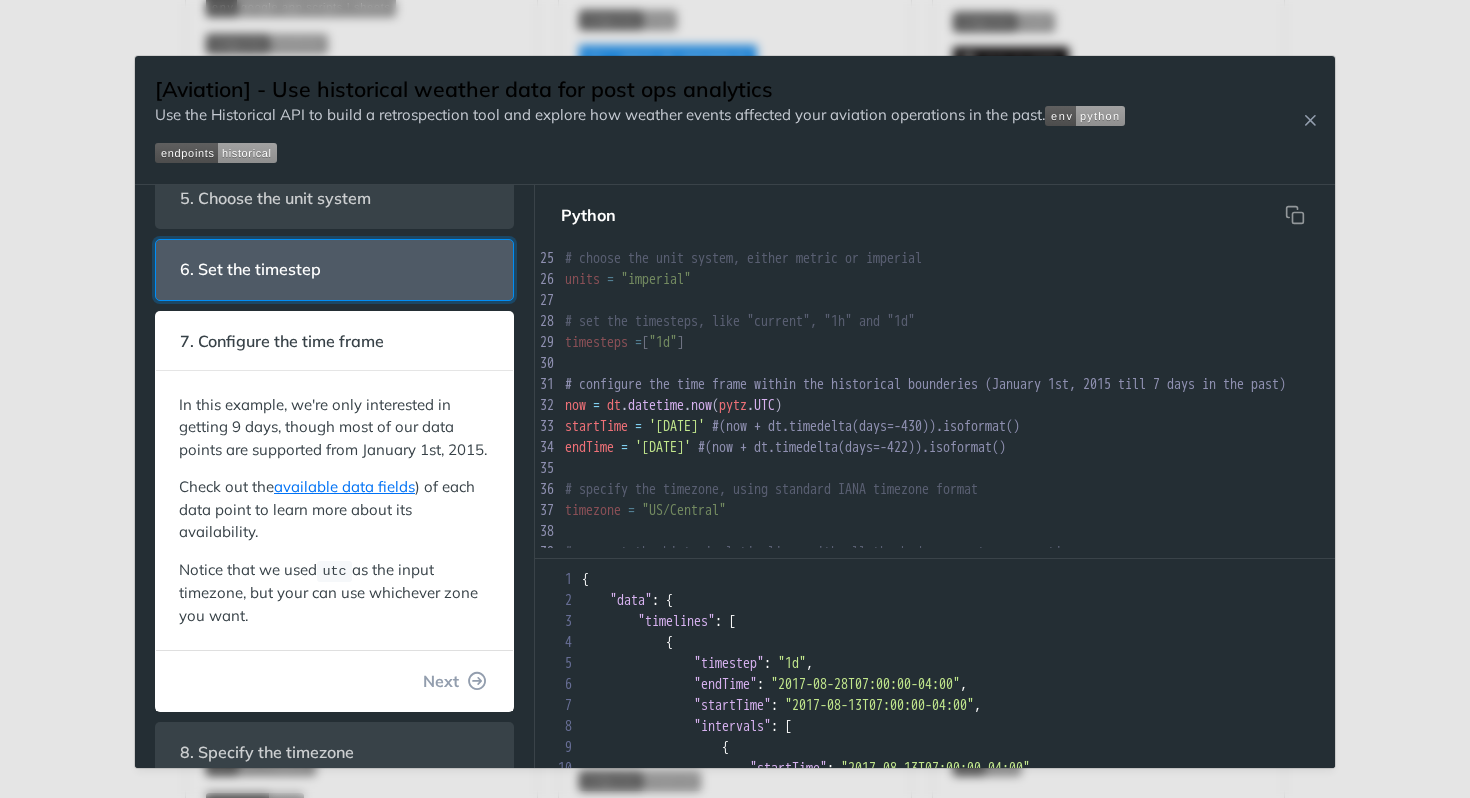 click on "6. Set the timestep" at bounding box center (334, 269) 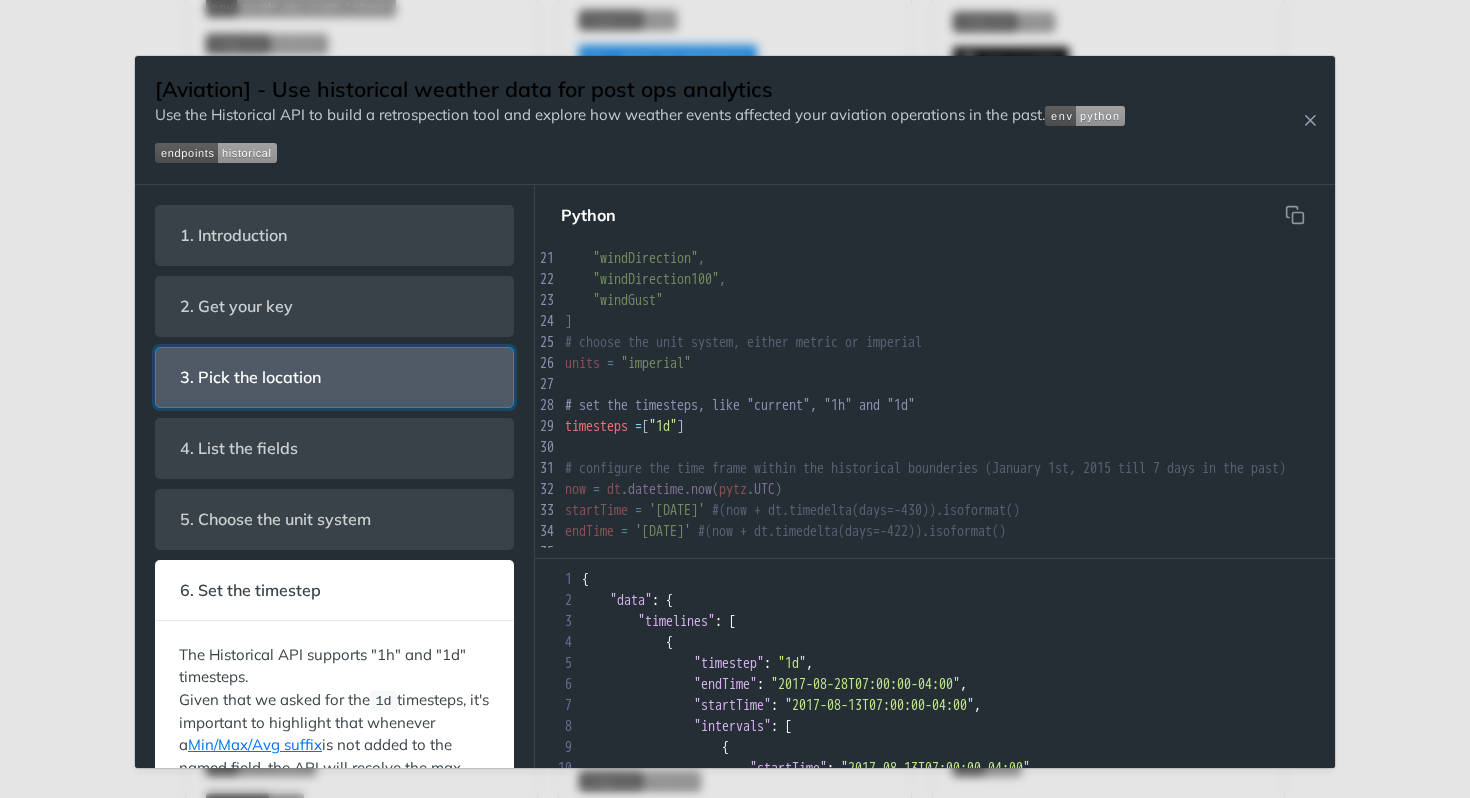 click on "3. Pick the location" at bounding box center [334, 377] 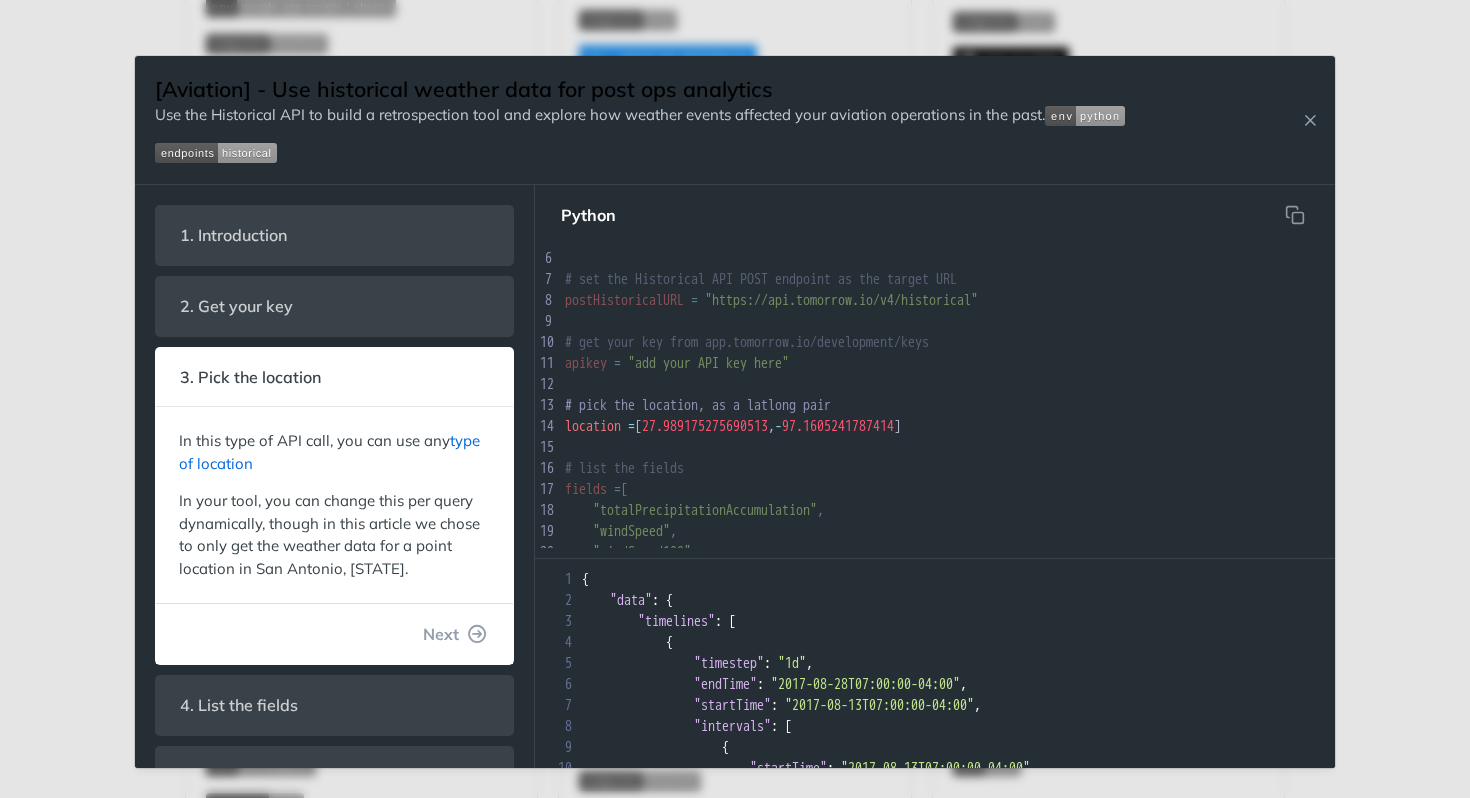 click on "type of location" at bounding box center (329, 452) 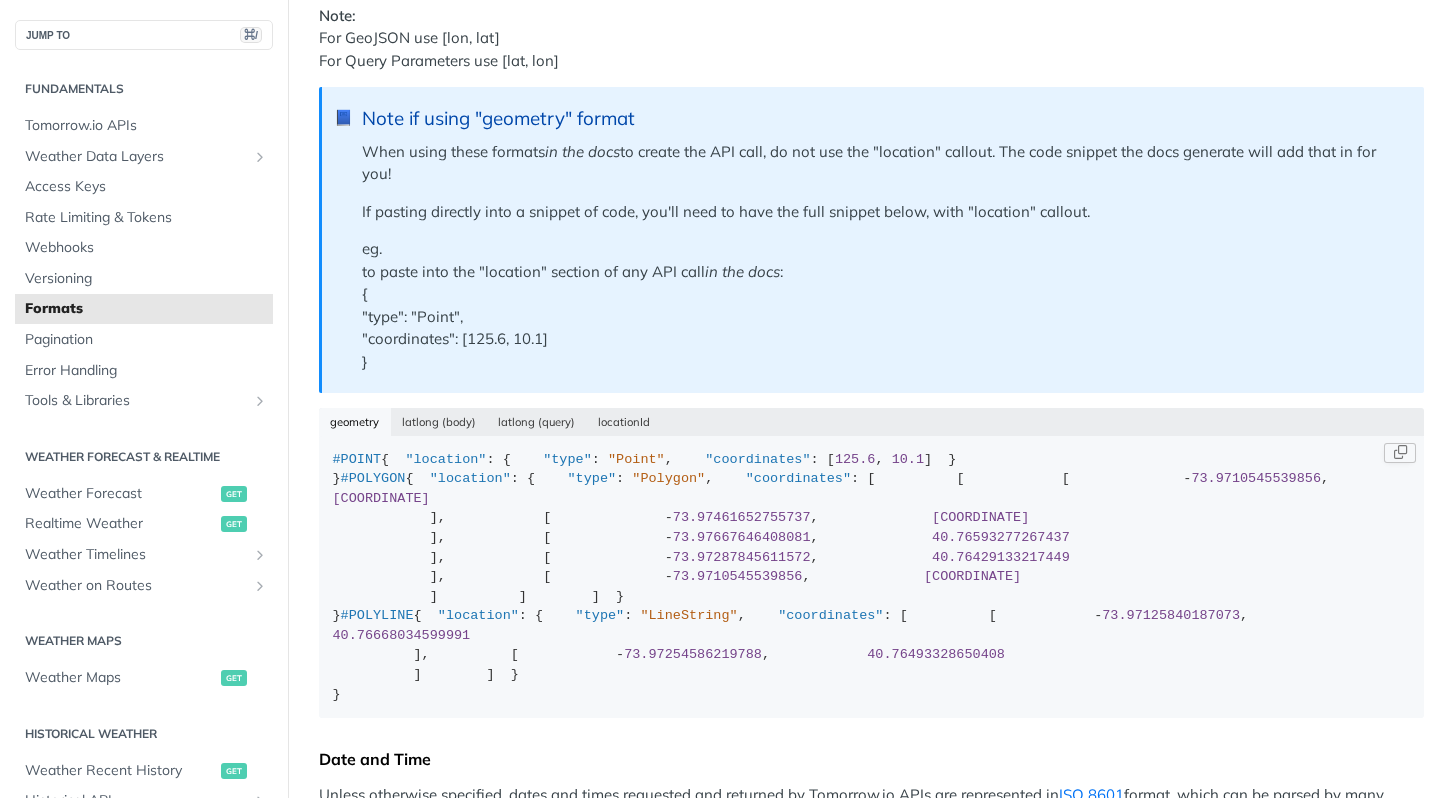 click on "#POINT
{
"location" :   {
"type" :   "Point" ,
"coordinates" :   [ 125.6 ,   10.1 ]
}
}
#POLYGON
{
"location" :   {
"type" :   "Polygon" ,
"coordinates" :   [
[
[
- 73.9710545539856 ,
40.767232894792066
],
[
- 73.97461652755737 ,
40.76815921628347
],
[
- 73.97667646408081 ,
40.76593277267437
],
[
- 73.97287845611572 ,
40.76429133217449
],
[
- 73.9710545539856 ,
40.767232894792066
]
]
]
}
}
#POLYLINE
{
"location" :   {
"type" :   "LineString" ,
"coordinates" :   [
[
- 73.97125840187073 ,
40.76668034599991
],
[
- 73.97254586219788 ,
]" at bounding box center (872, 577) 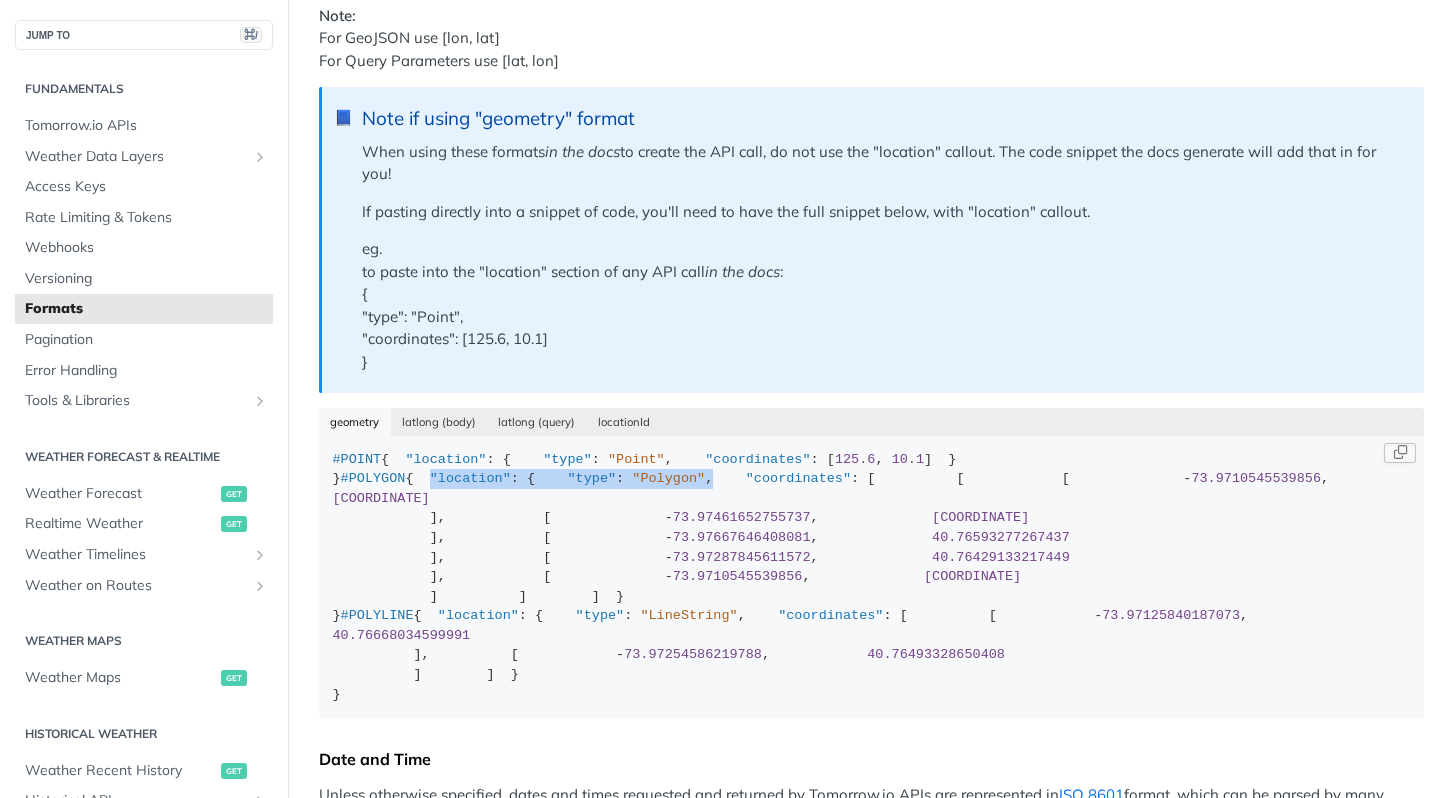 drag, startPoint x: 348, startPoint y: 538, endPoint x: 492, endPoint y: 560, distance: 145.67087 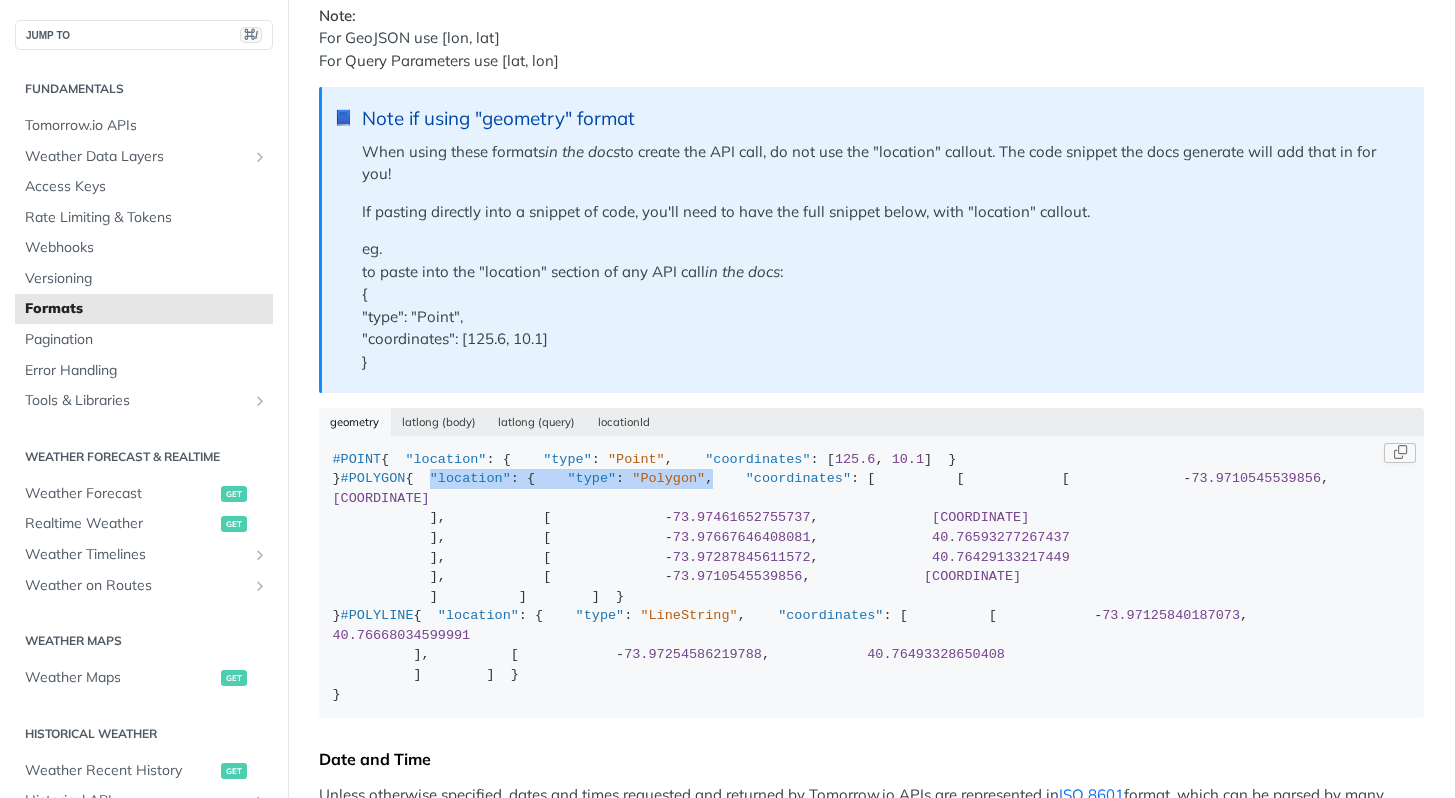 click on ""location"" at bounding box center [470, 478] 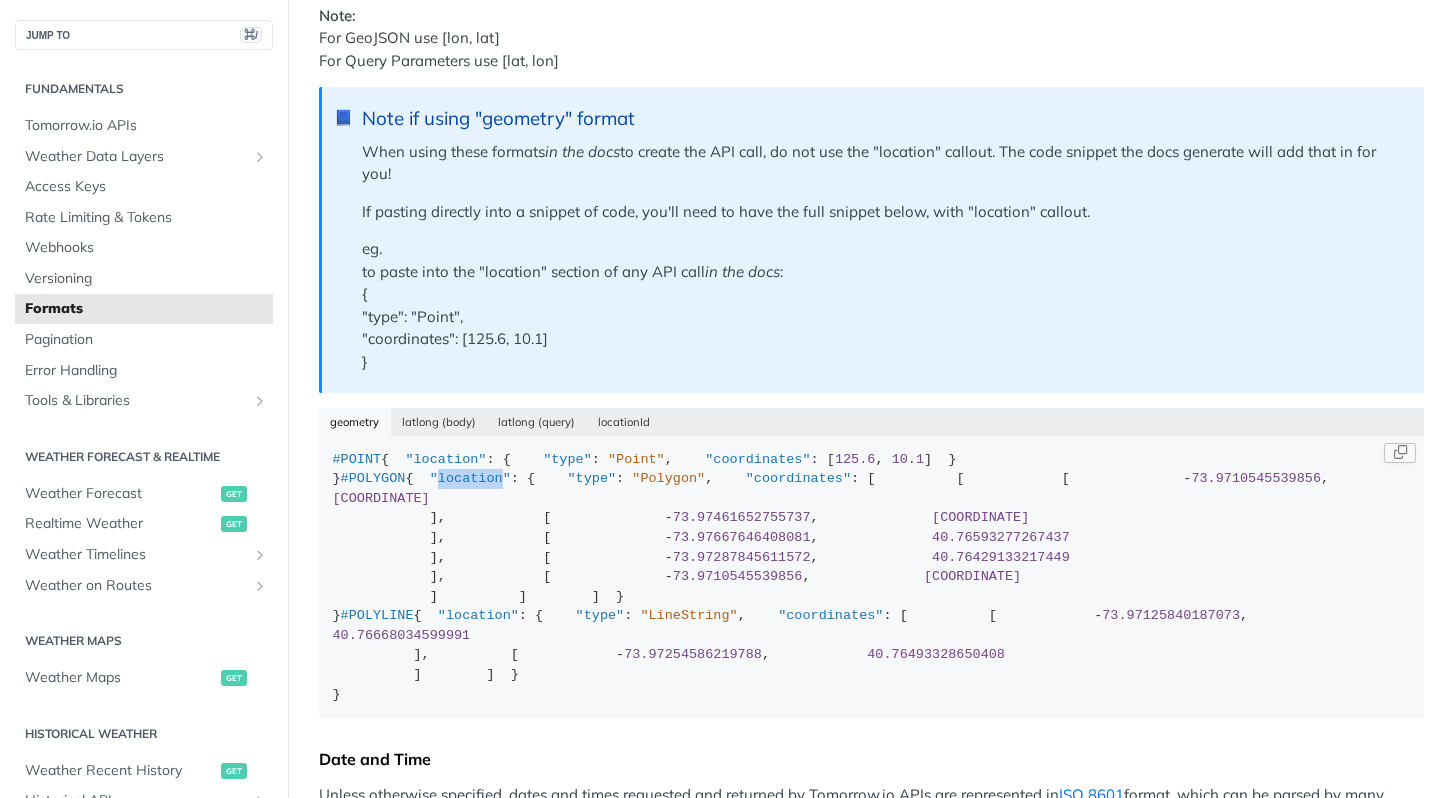 click on ""location"" at bounding box center [470, 478] 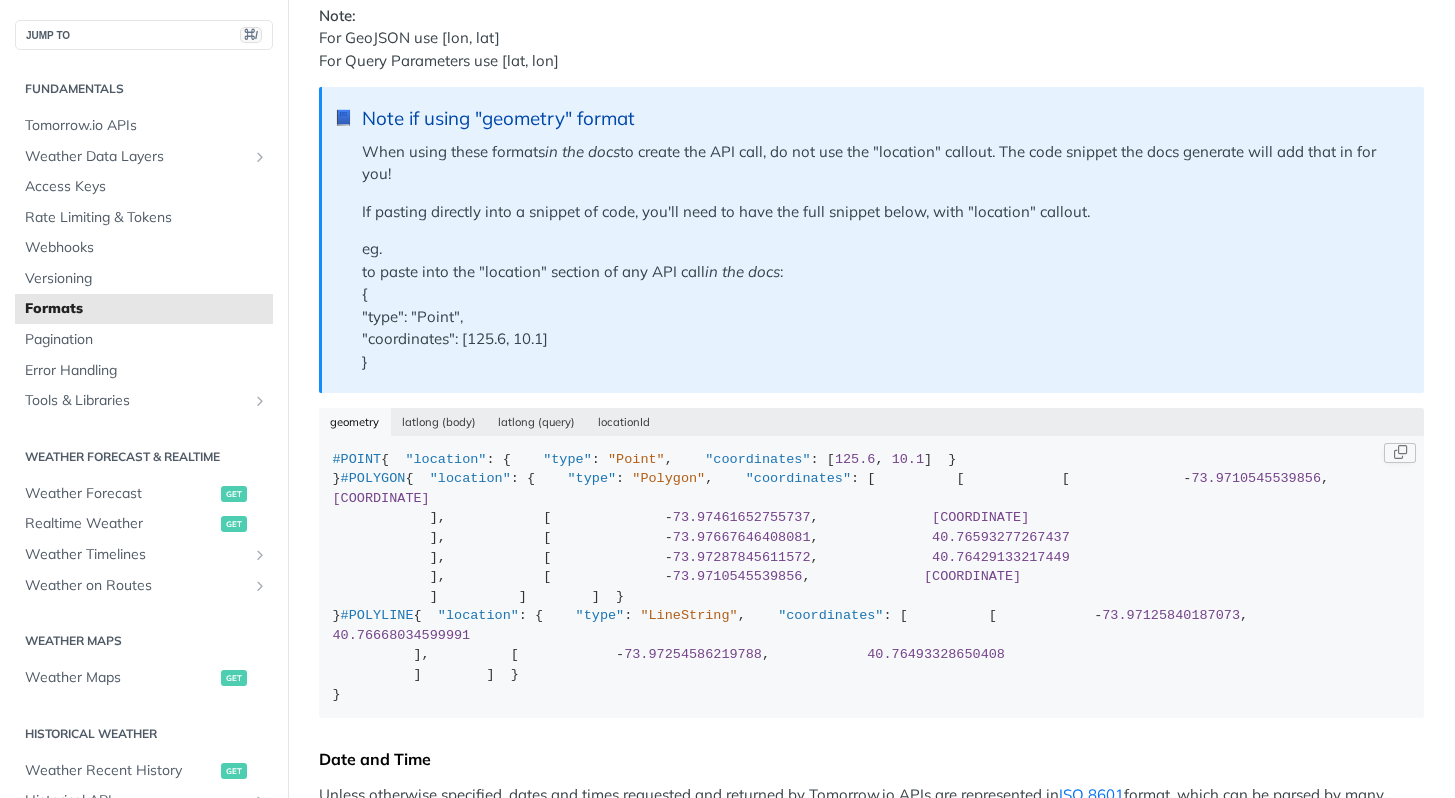 click on ""Polygon"" at bounding box center (668, 478) 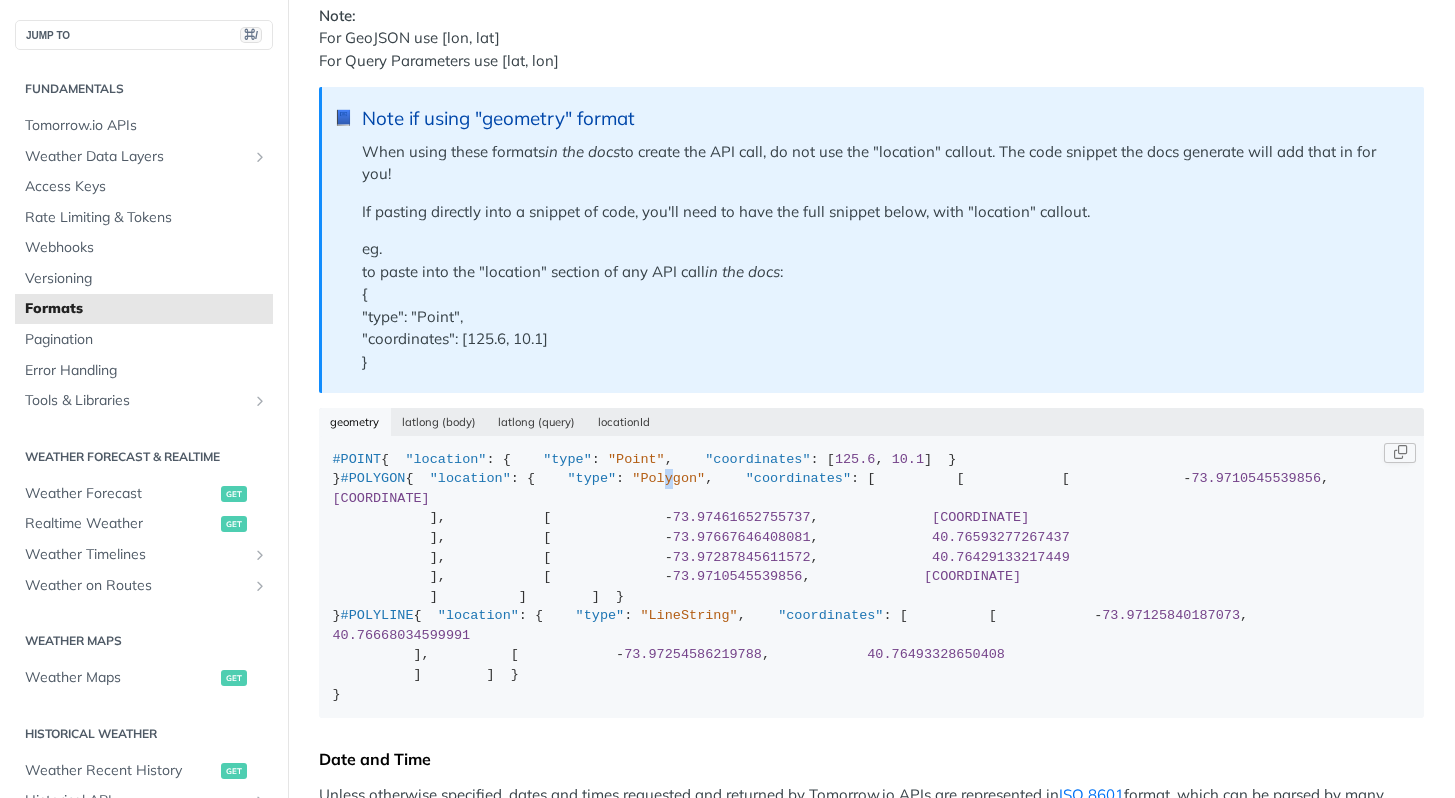 click on ""Polygon"" at bounding box center (668, 478) 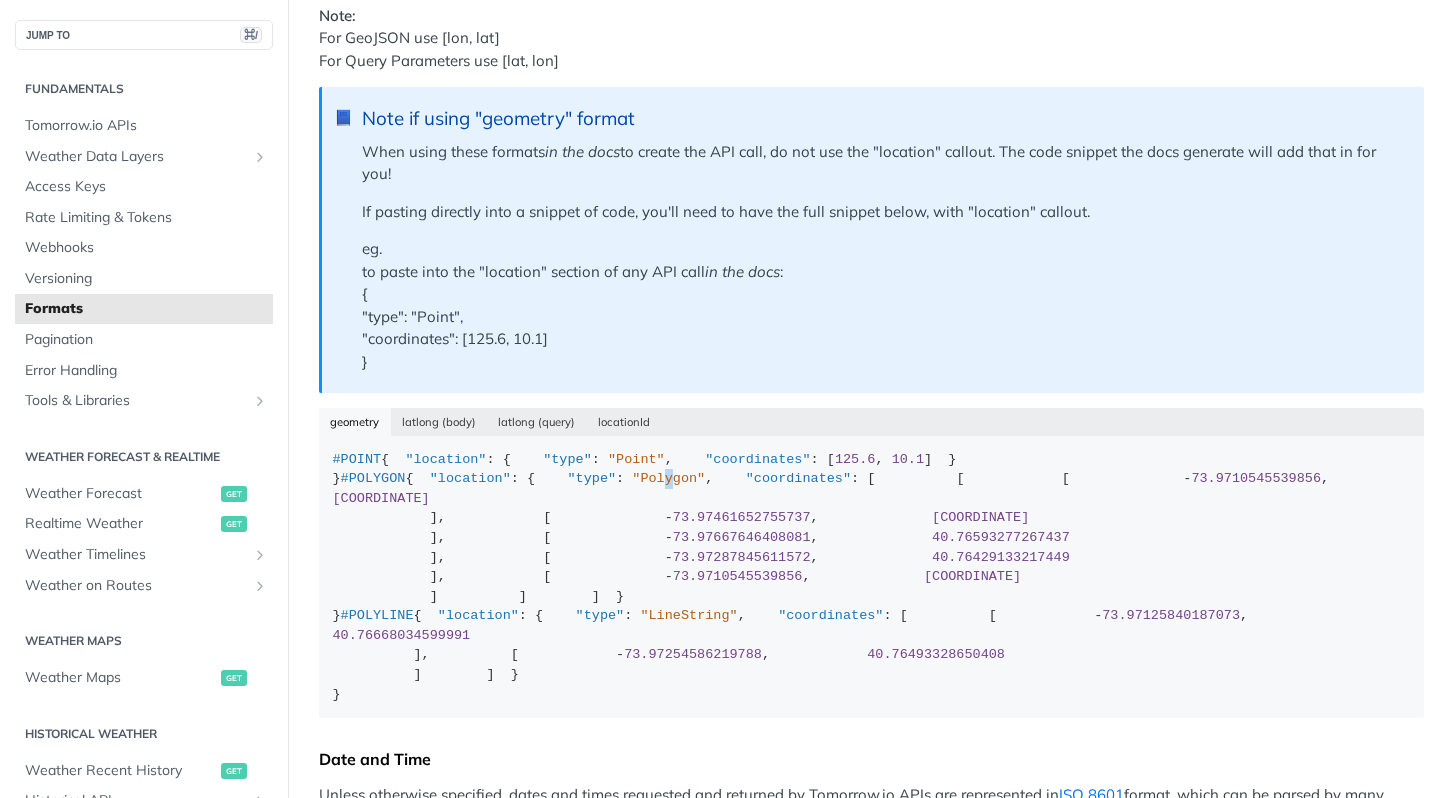 copy on "y" 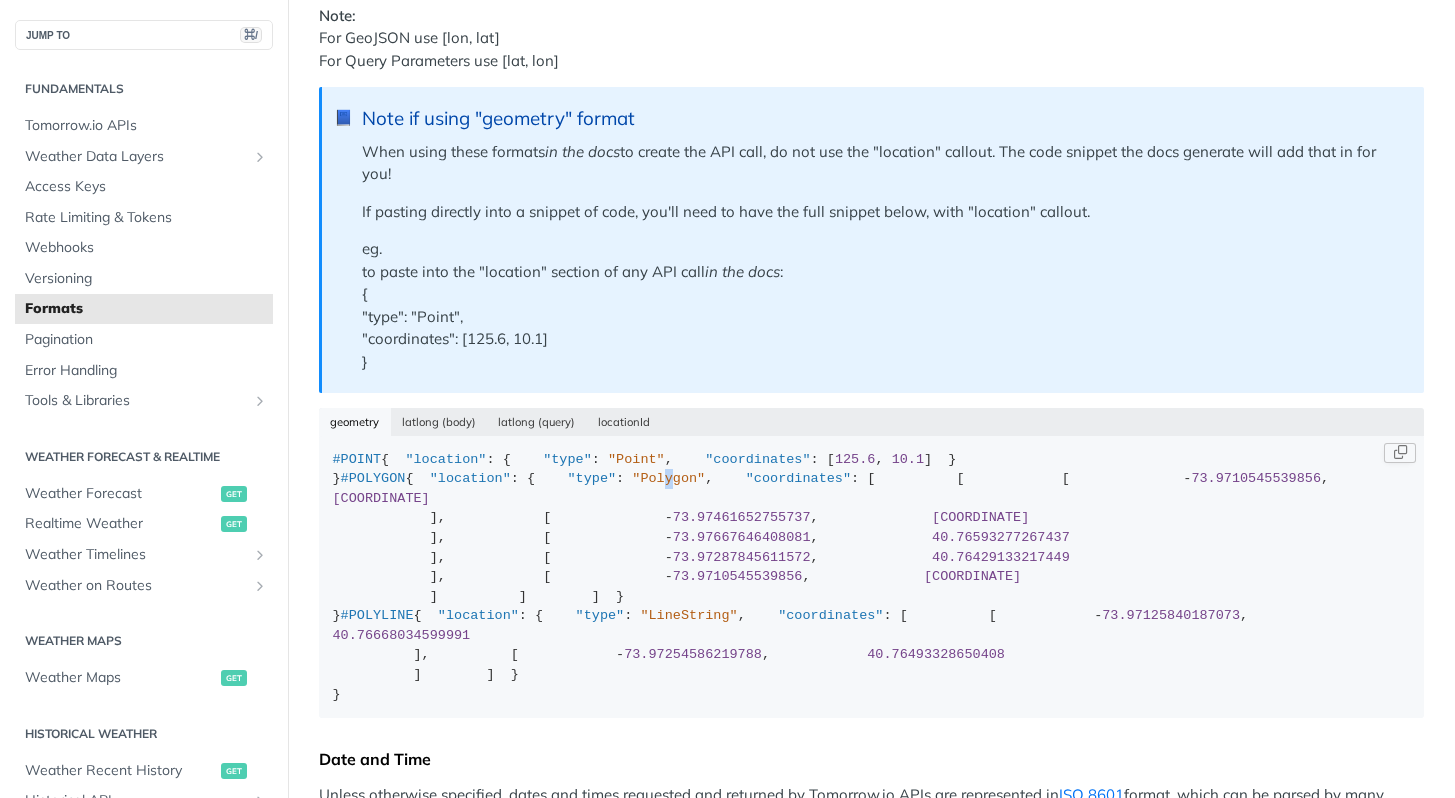 click on ""Polygon"" at bounding box center [668, 478] 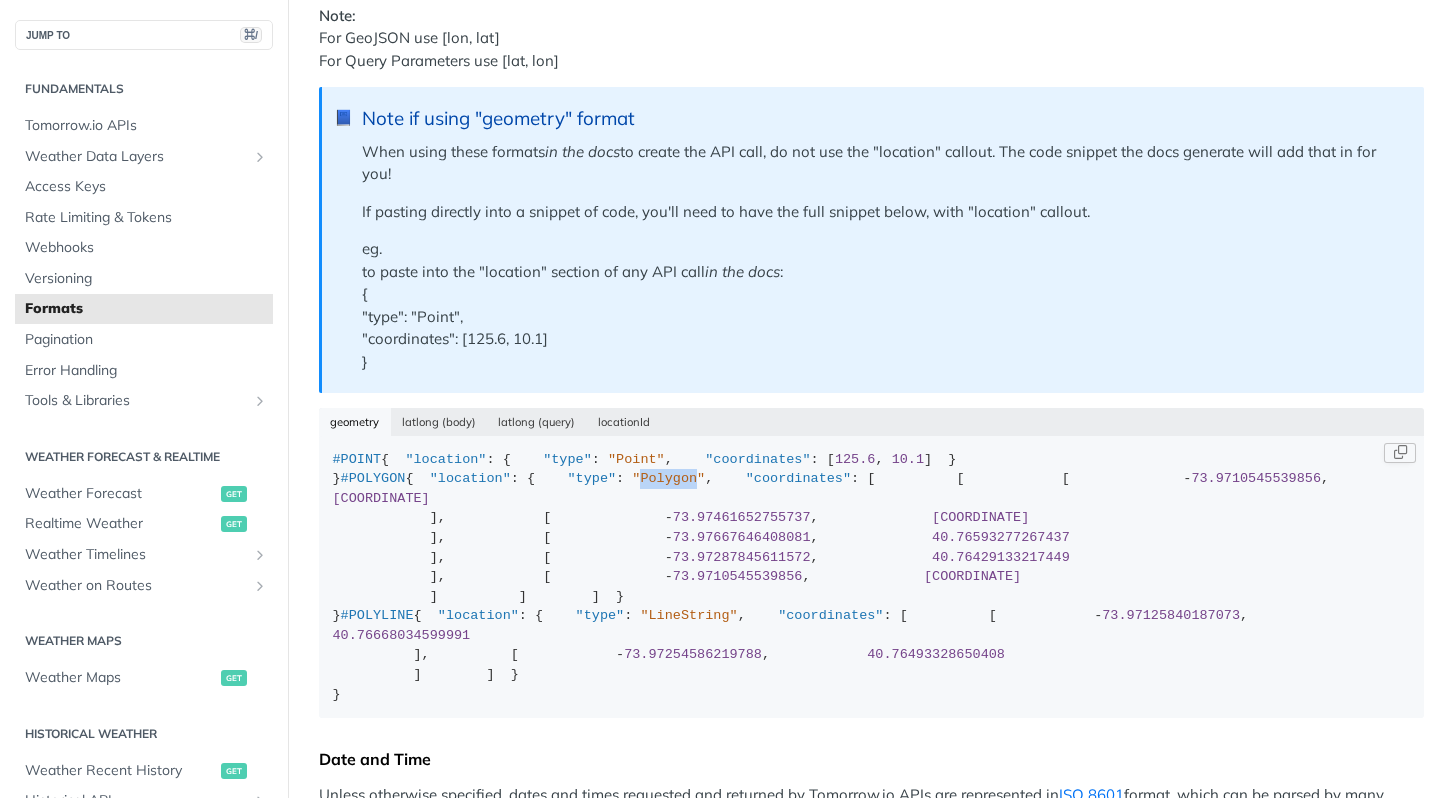 click on ""Polygon"" at bounding box center [668, 478] 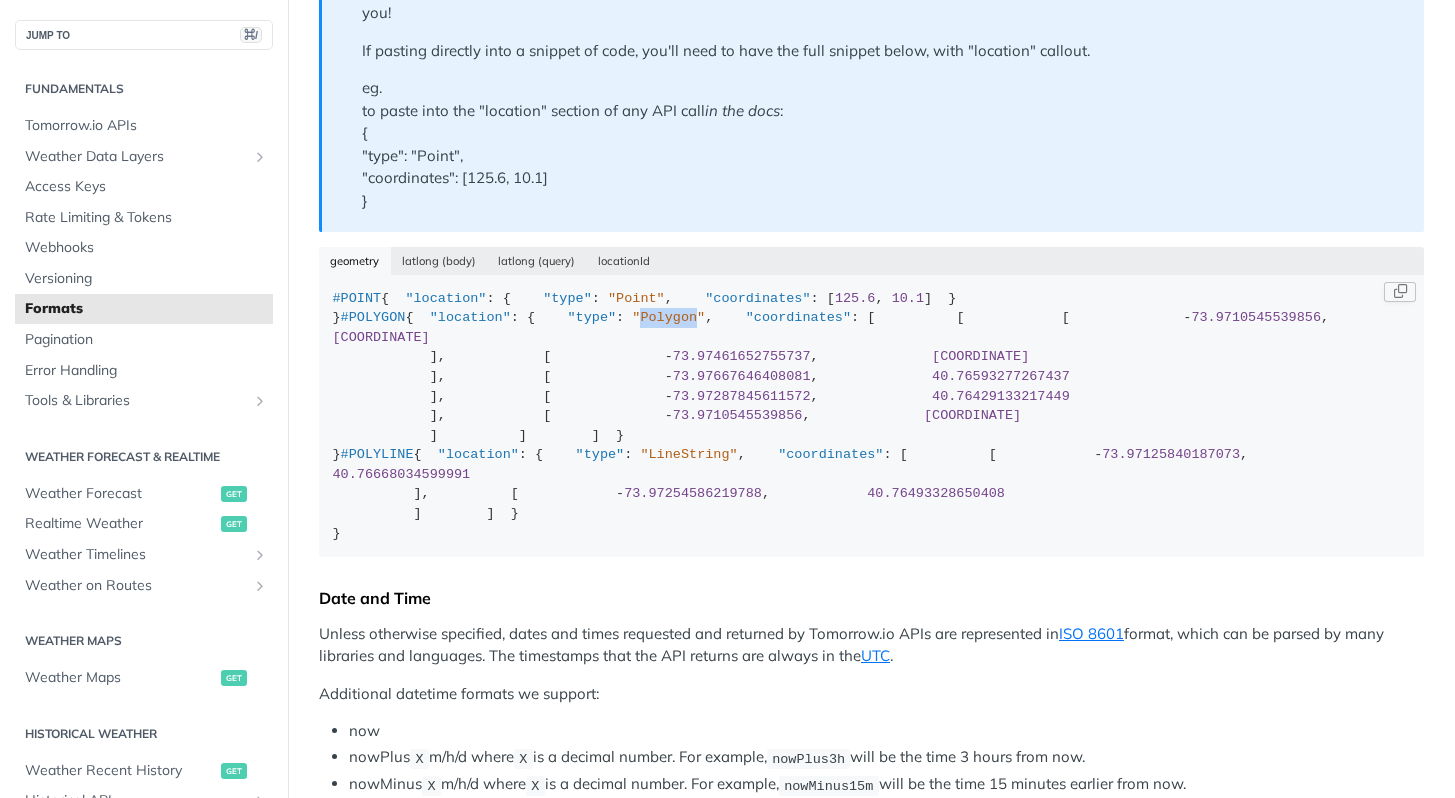 click on ""Polygon"" at bounding box center [668, 317] 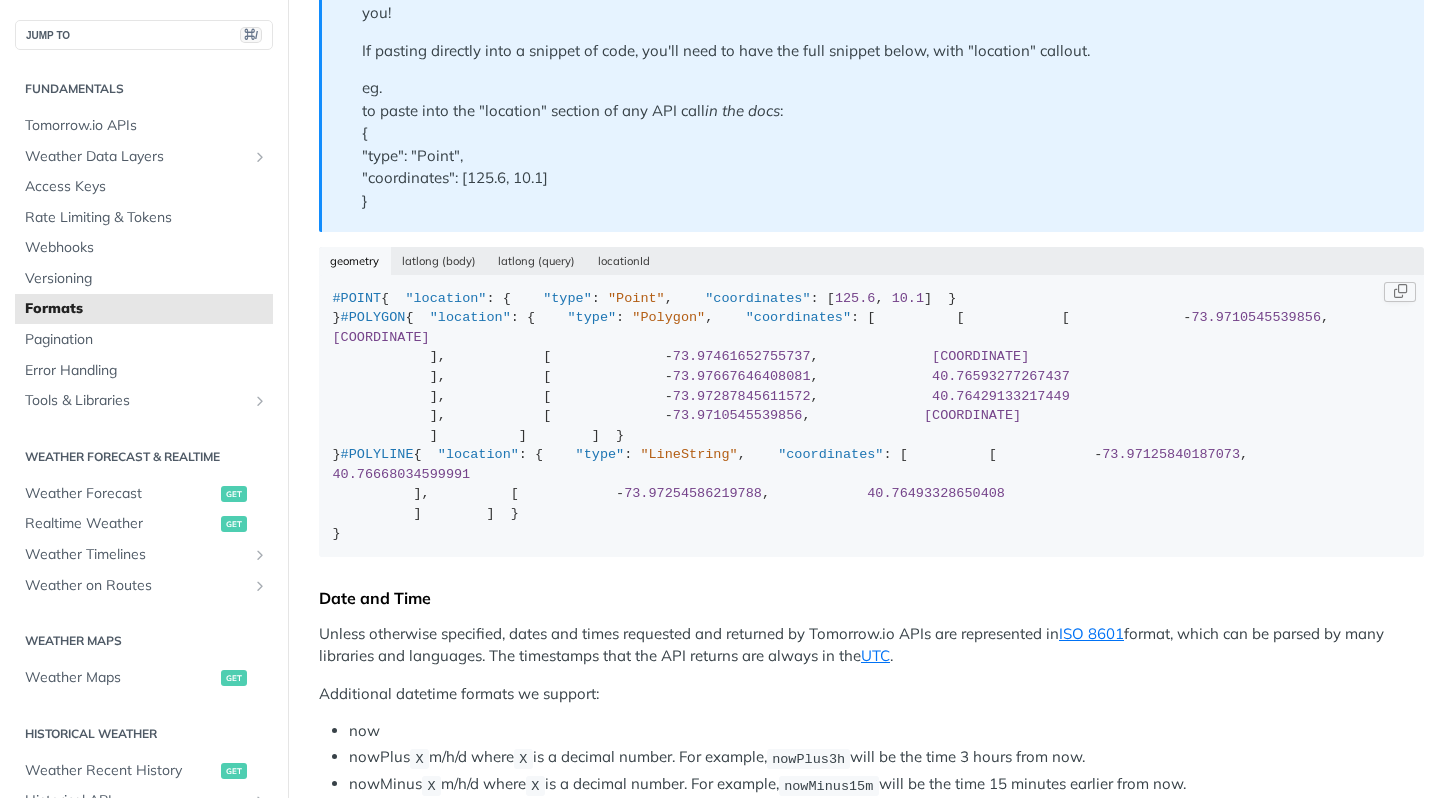 click on ""Point"" at bounding box center (636, 298) 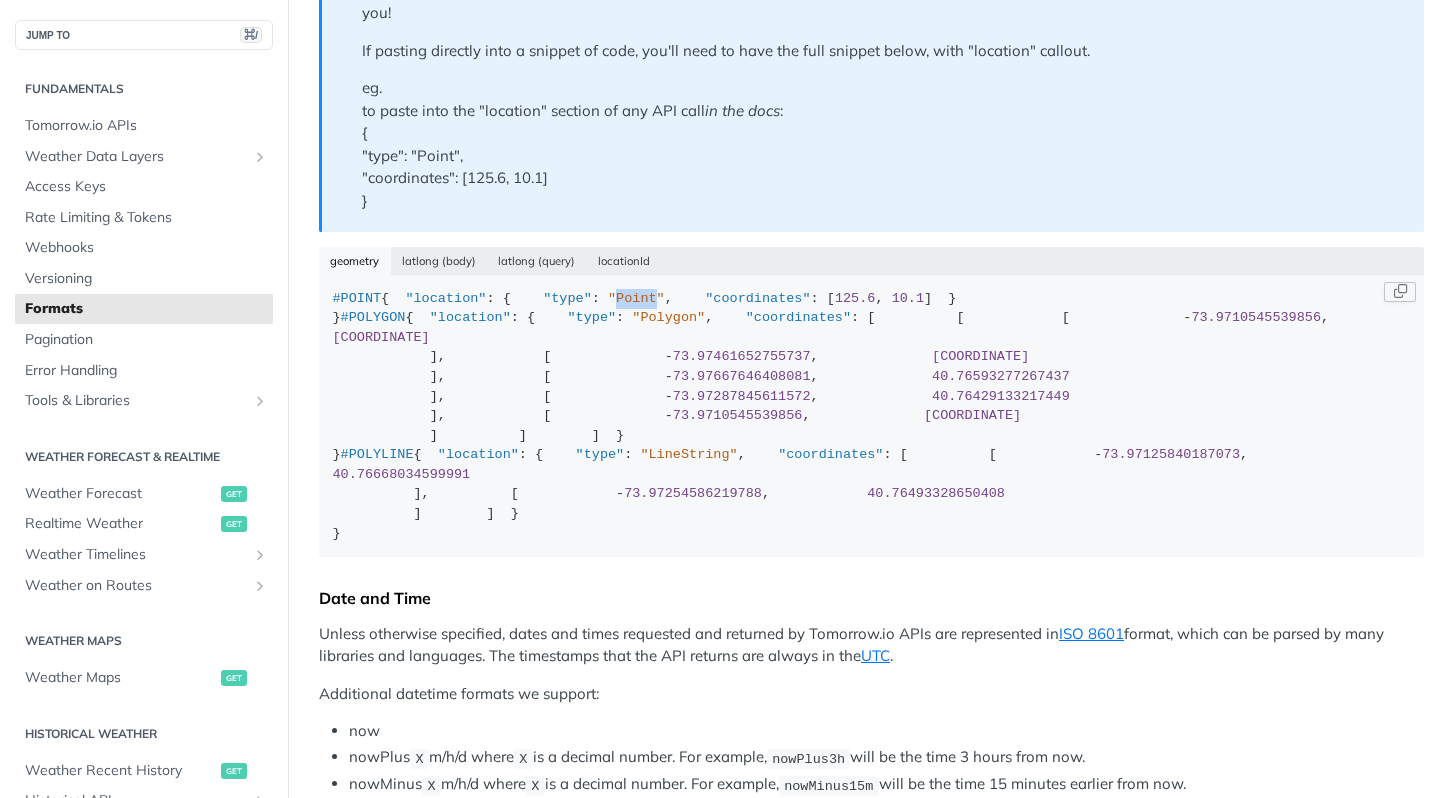 click on ""Point"" at bounding box center (636, 298) 